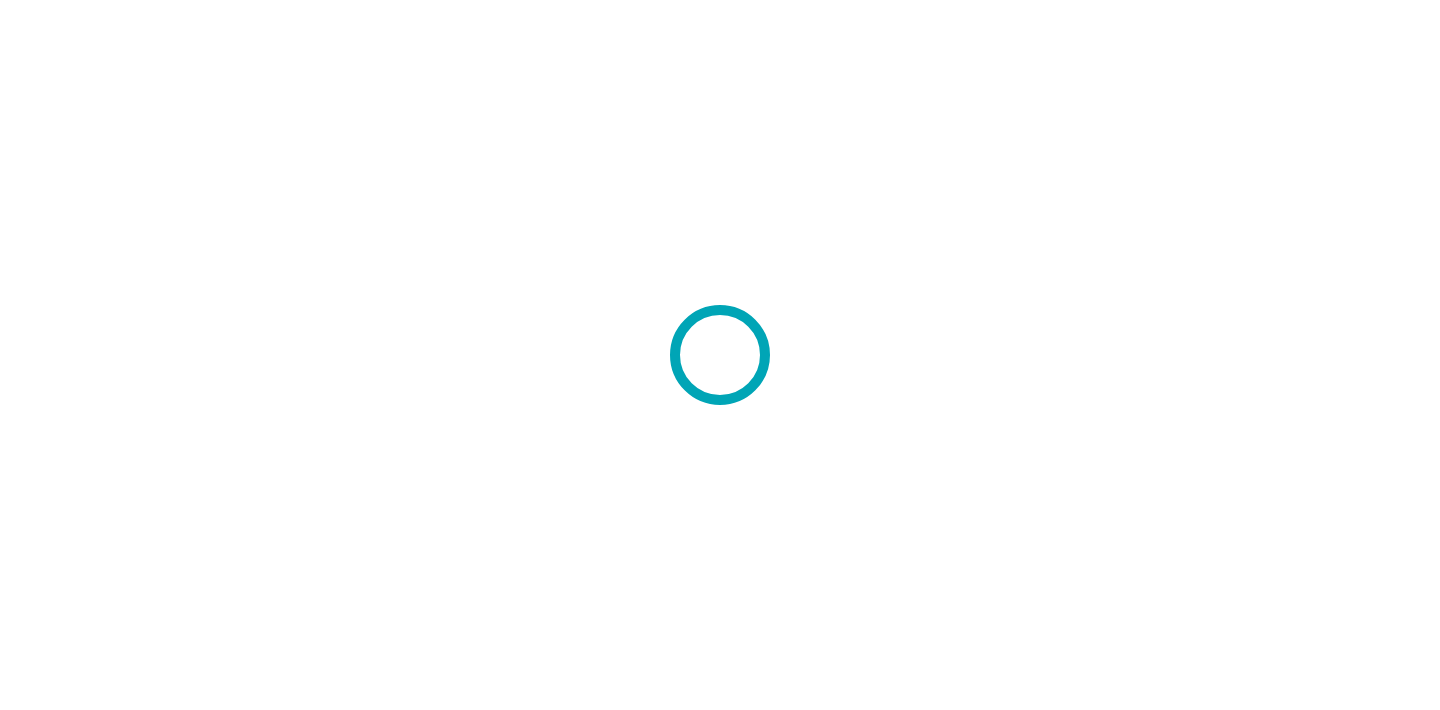 scroll, scrollTop: 0, scrollLeft: 0, axis: both 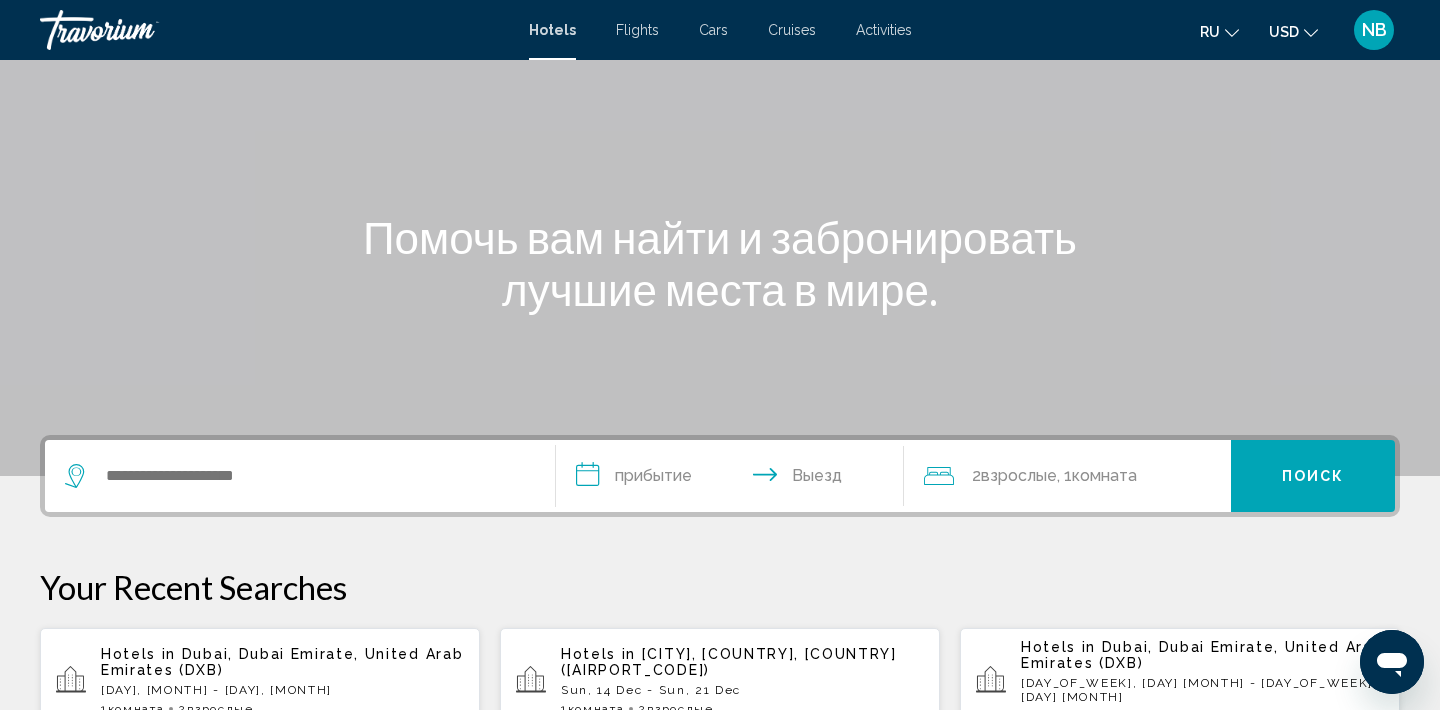 click at bounding box center (300, 476) 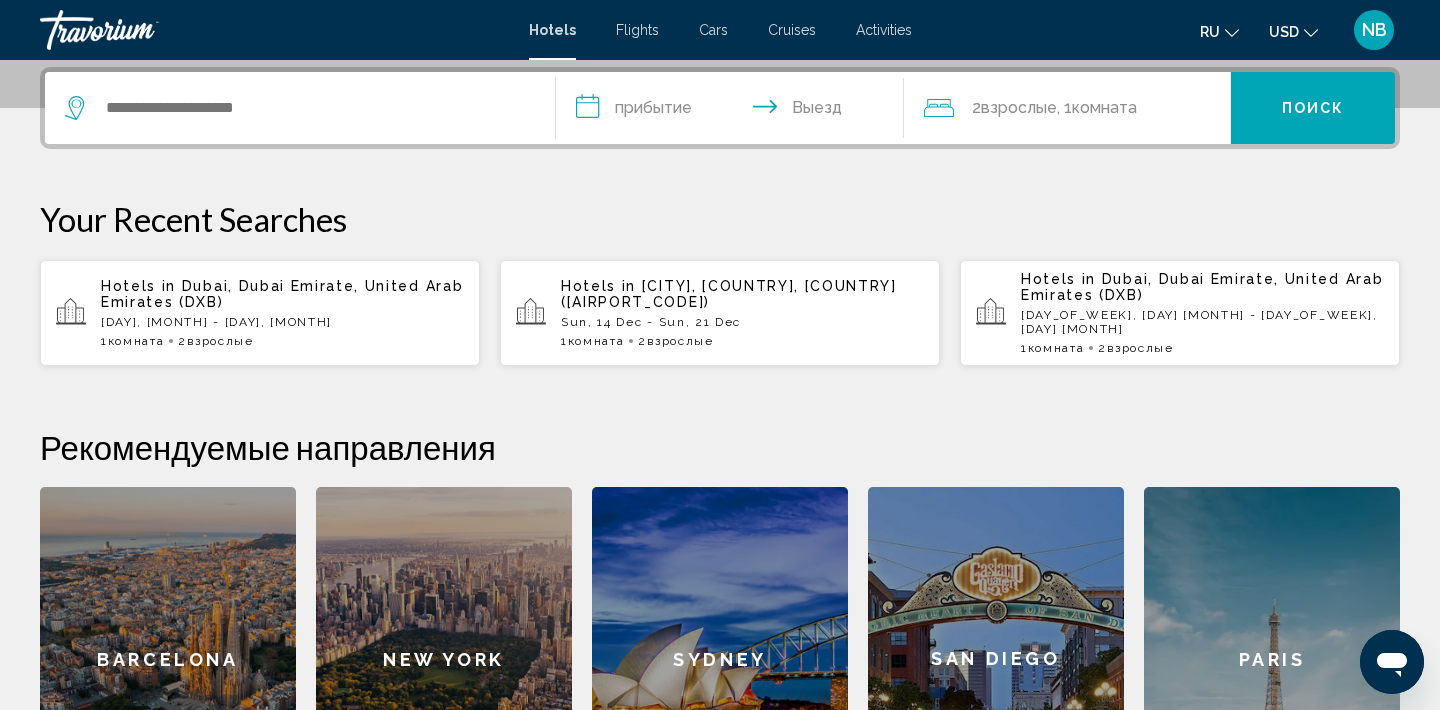 scroll, scrollTop: 494, scrollLeft: 0, axis: vertical 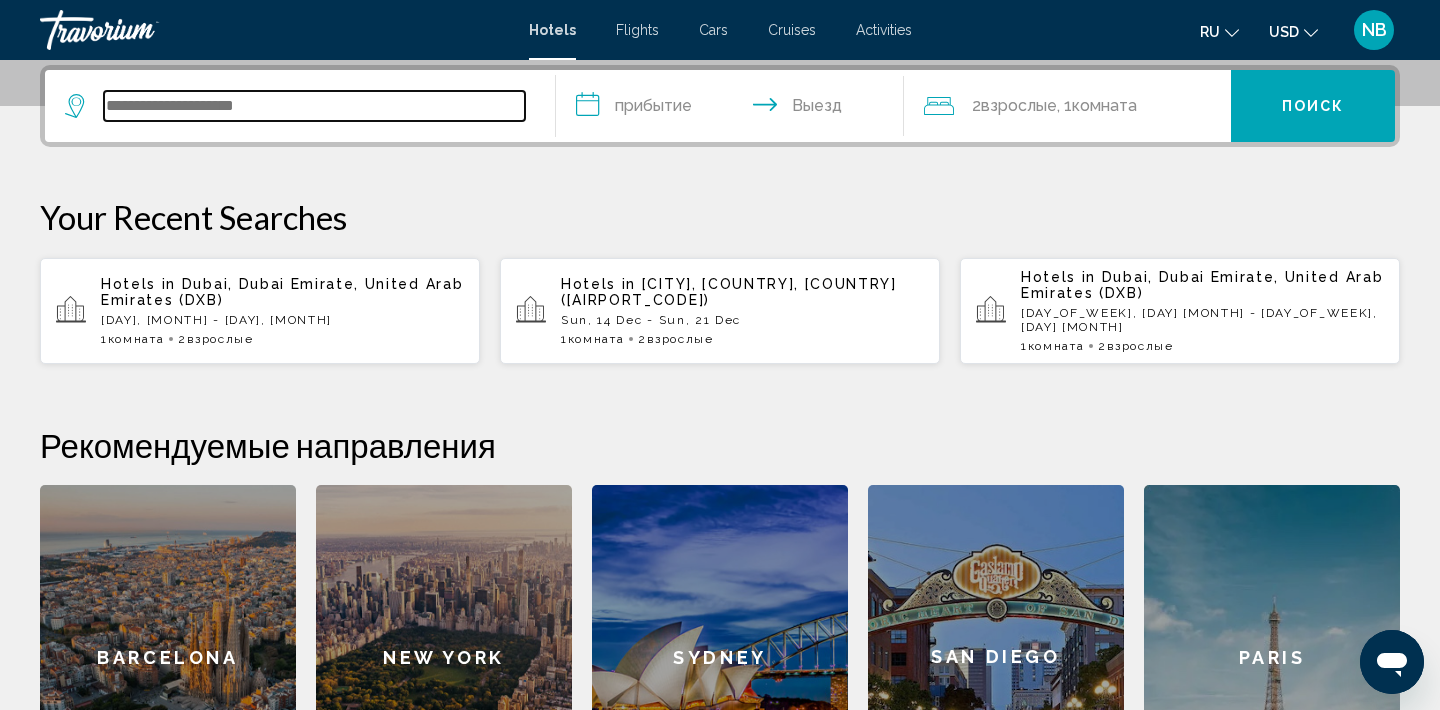 click at bounding box center [314, 106] 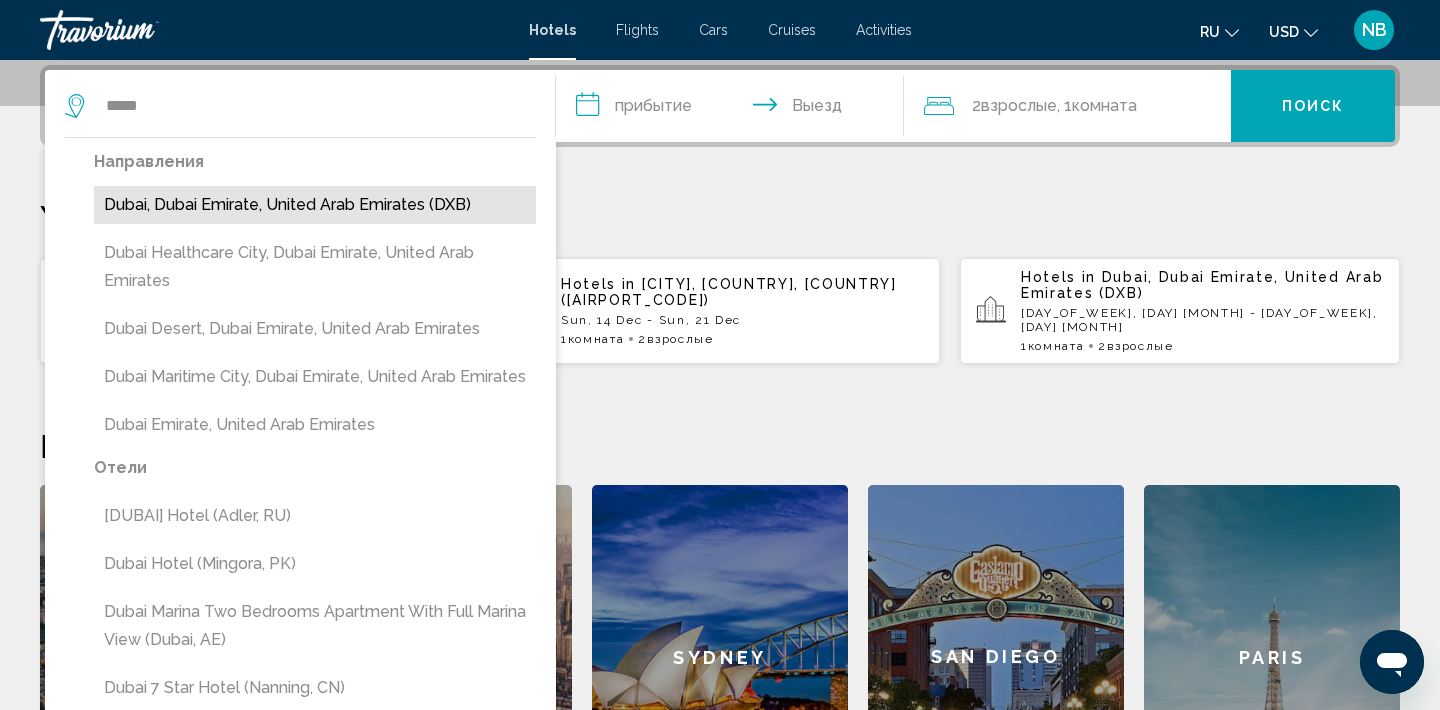 click on "Dubai, Dubai Emirate, United Arab Emirates (DXB)" at bounding box center (315, 205) 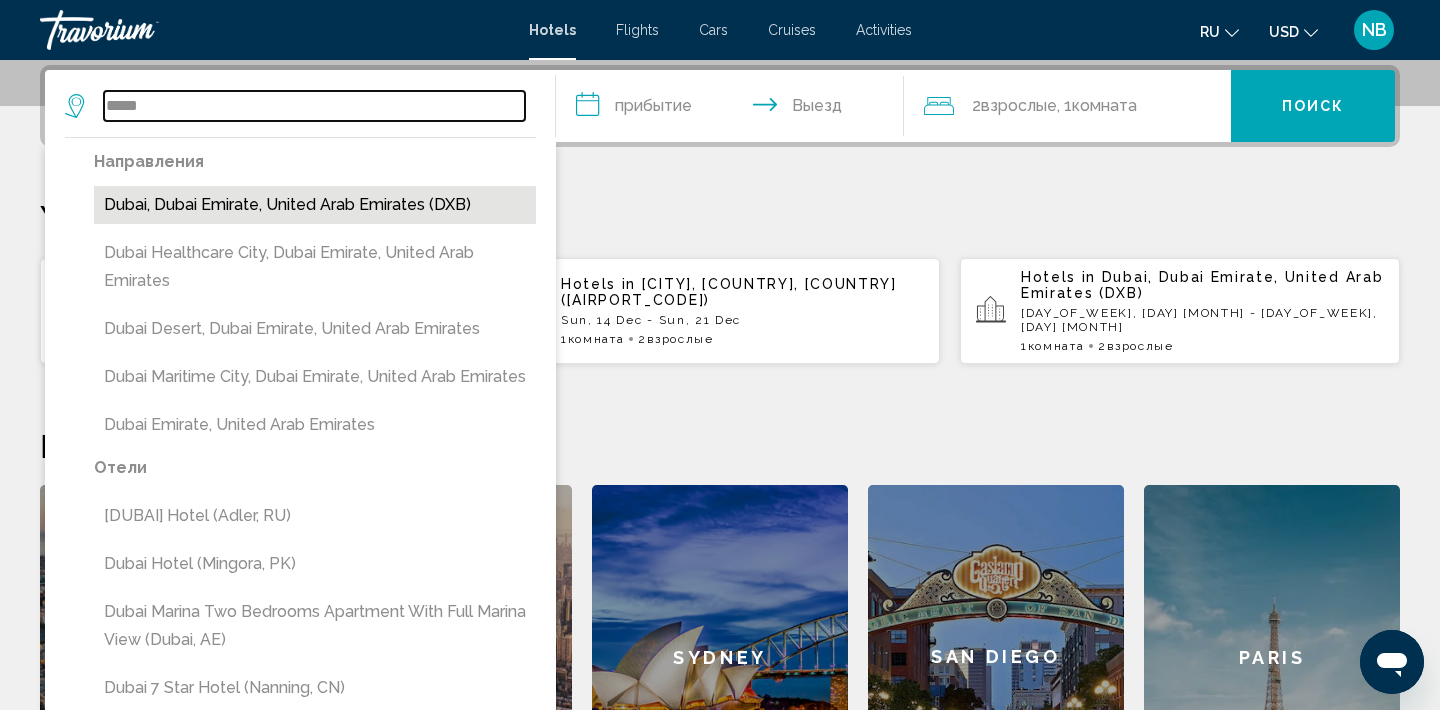 type on "**********" 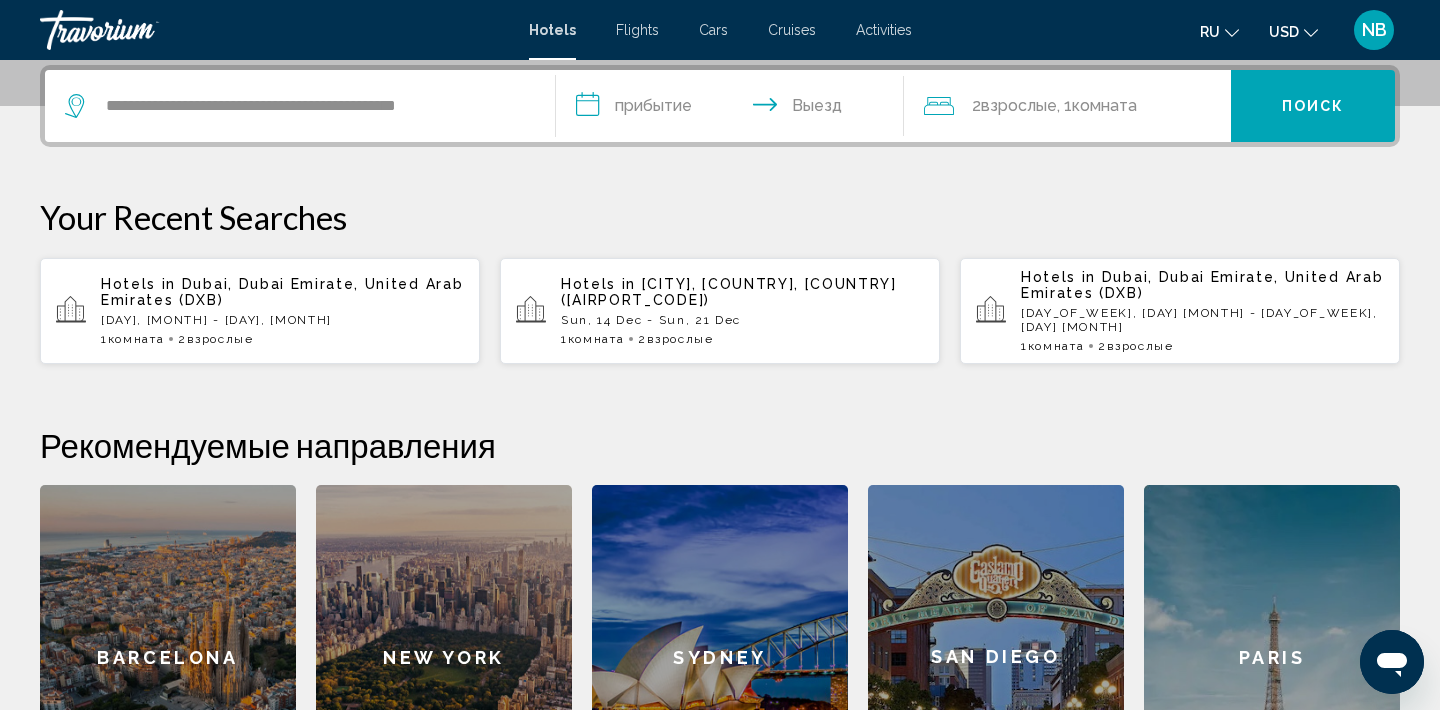 click on "**********" at bounding box center [734, 109] 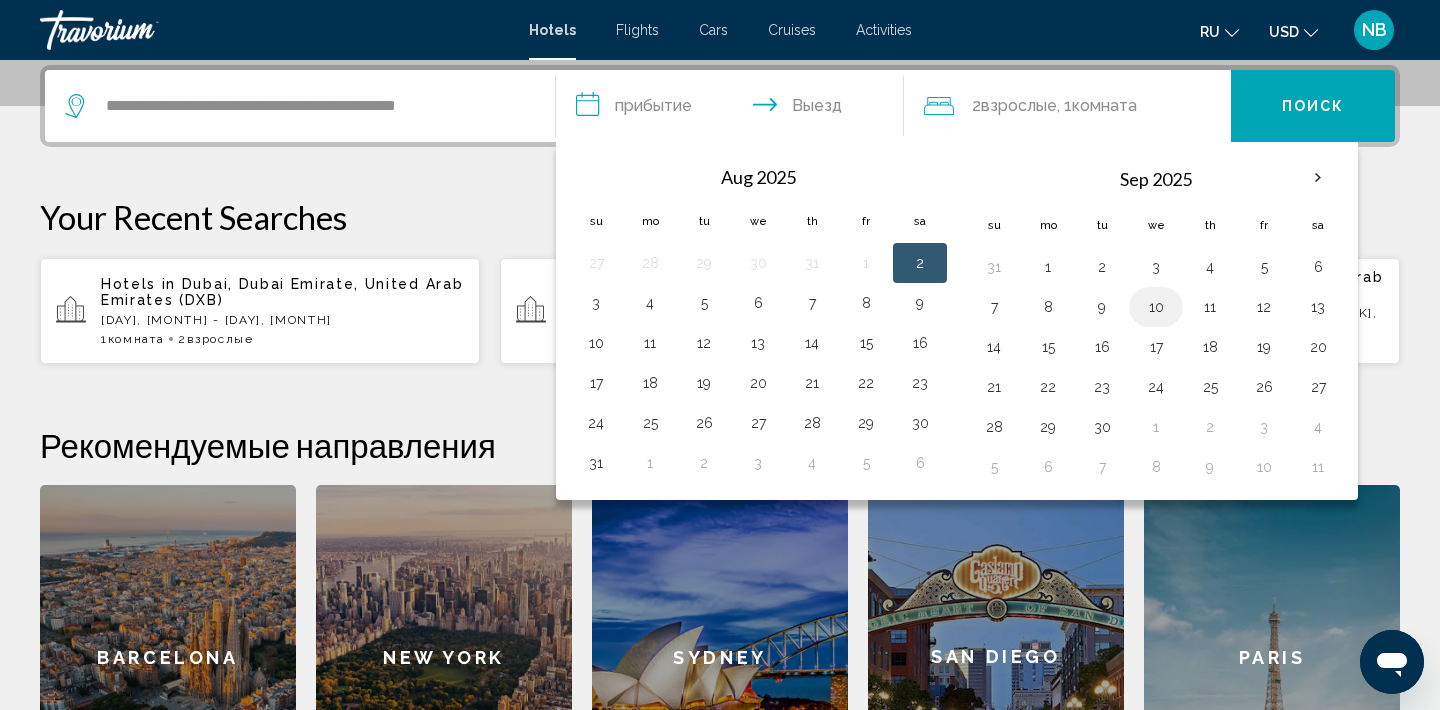 click on "10" at bounding box center (1156, 307) 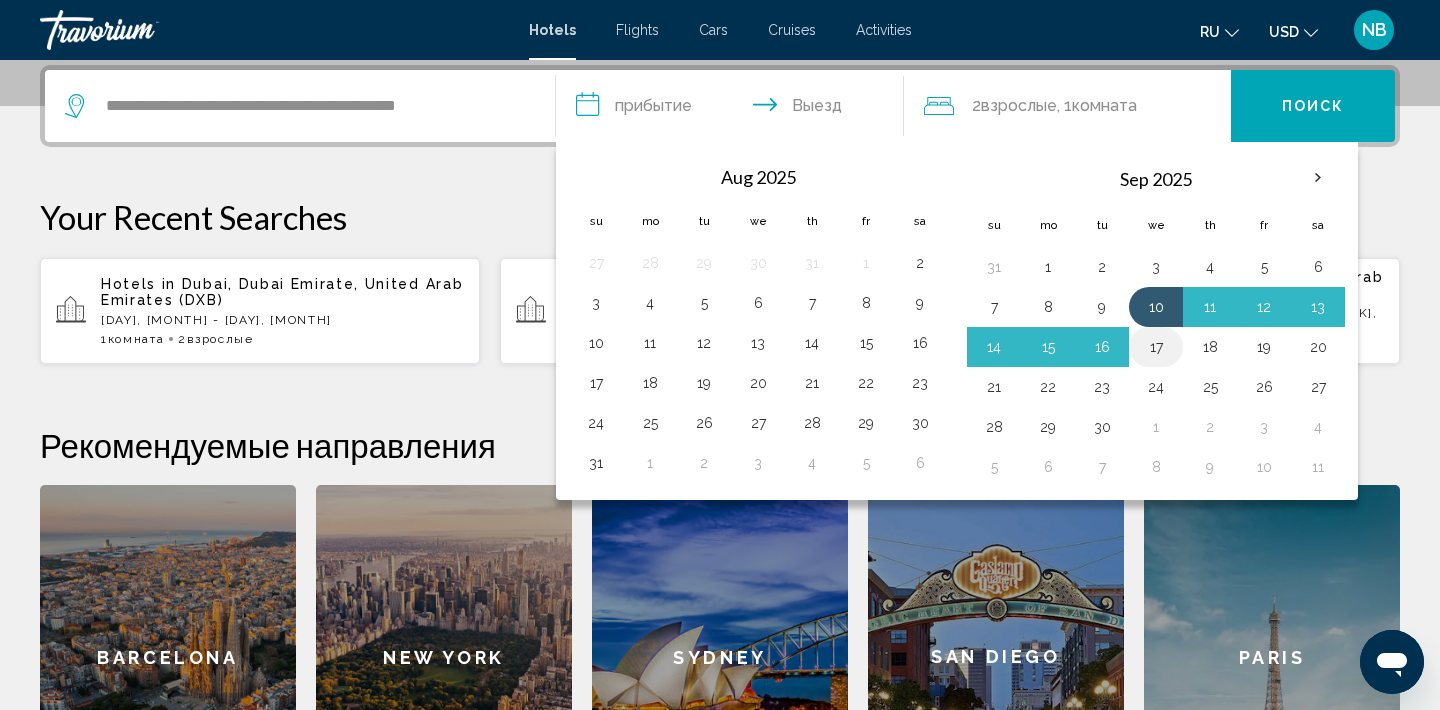 click on "17" at bounding box center (1156, 347) 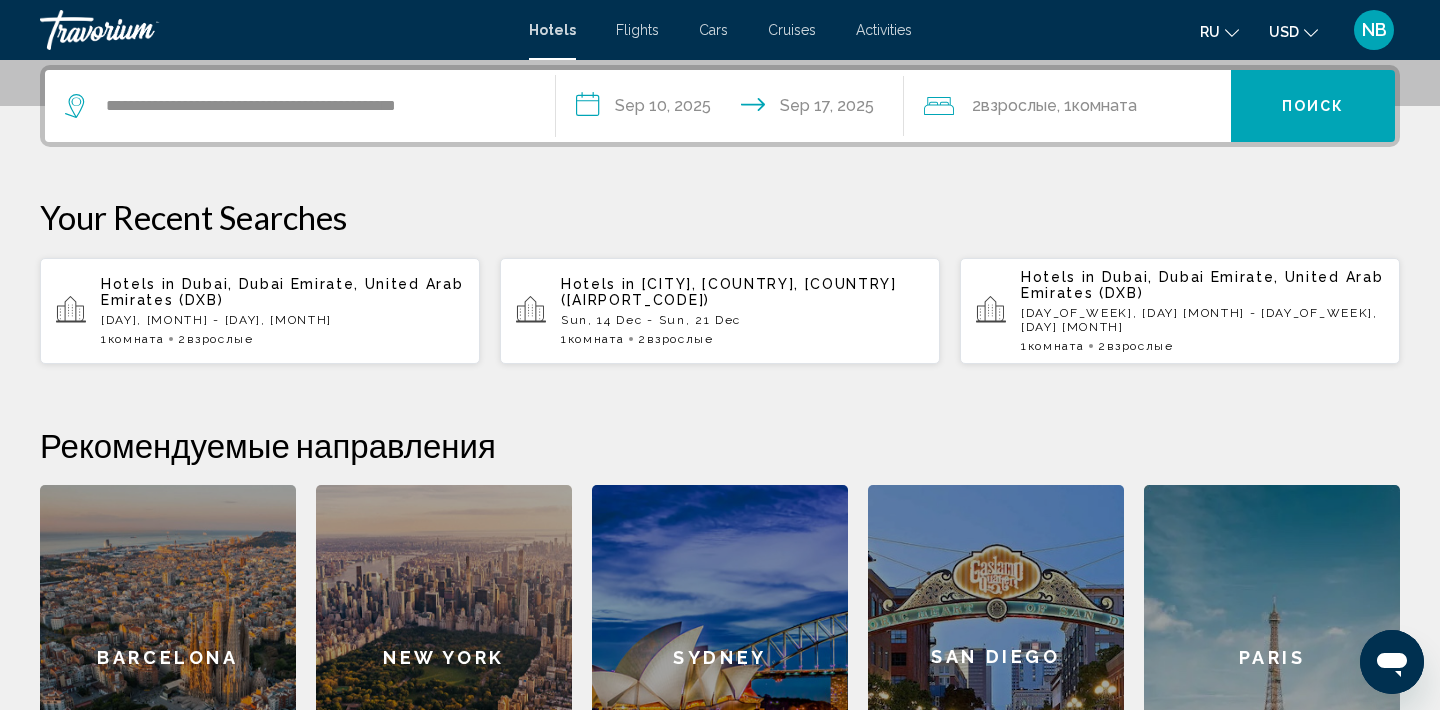 click on "Комната" 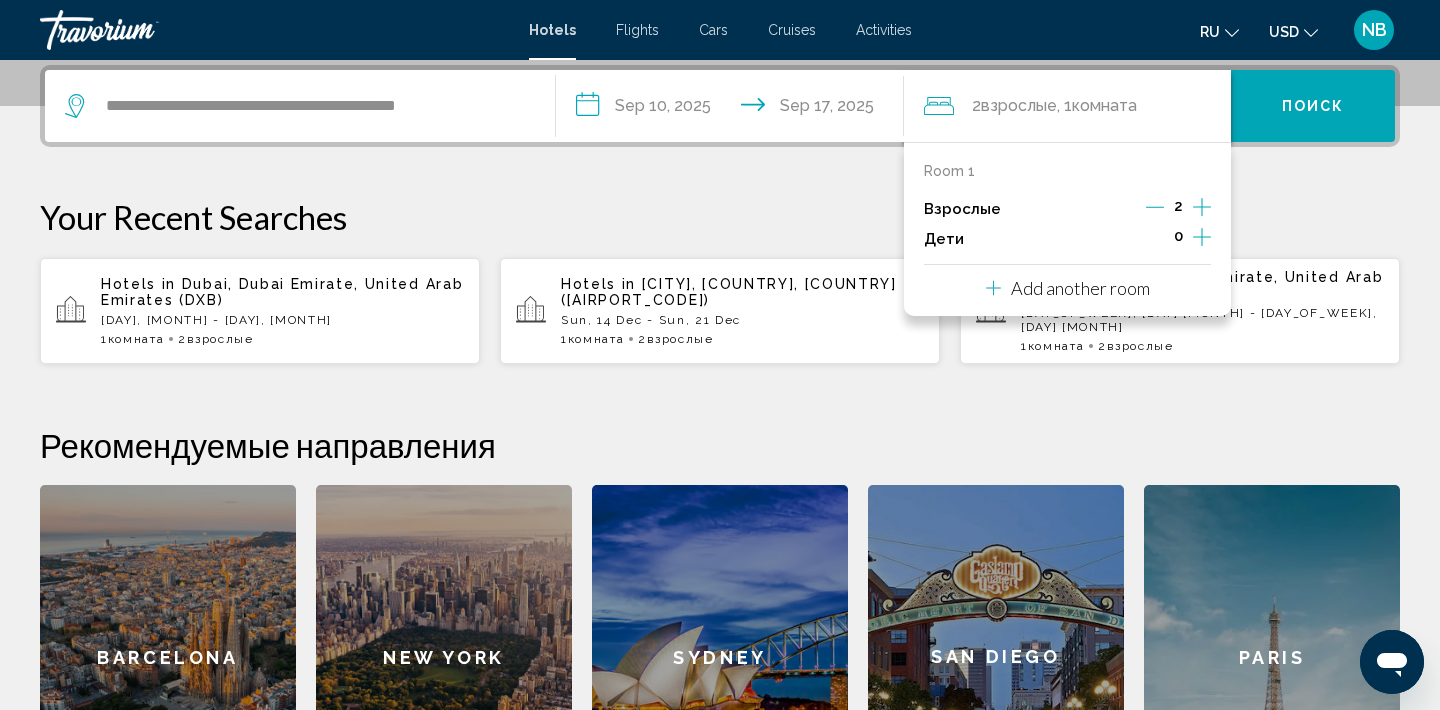 click 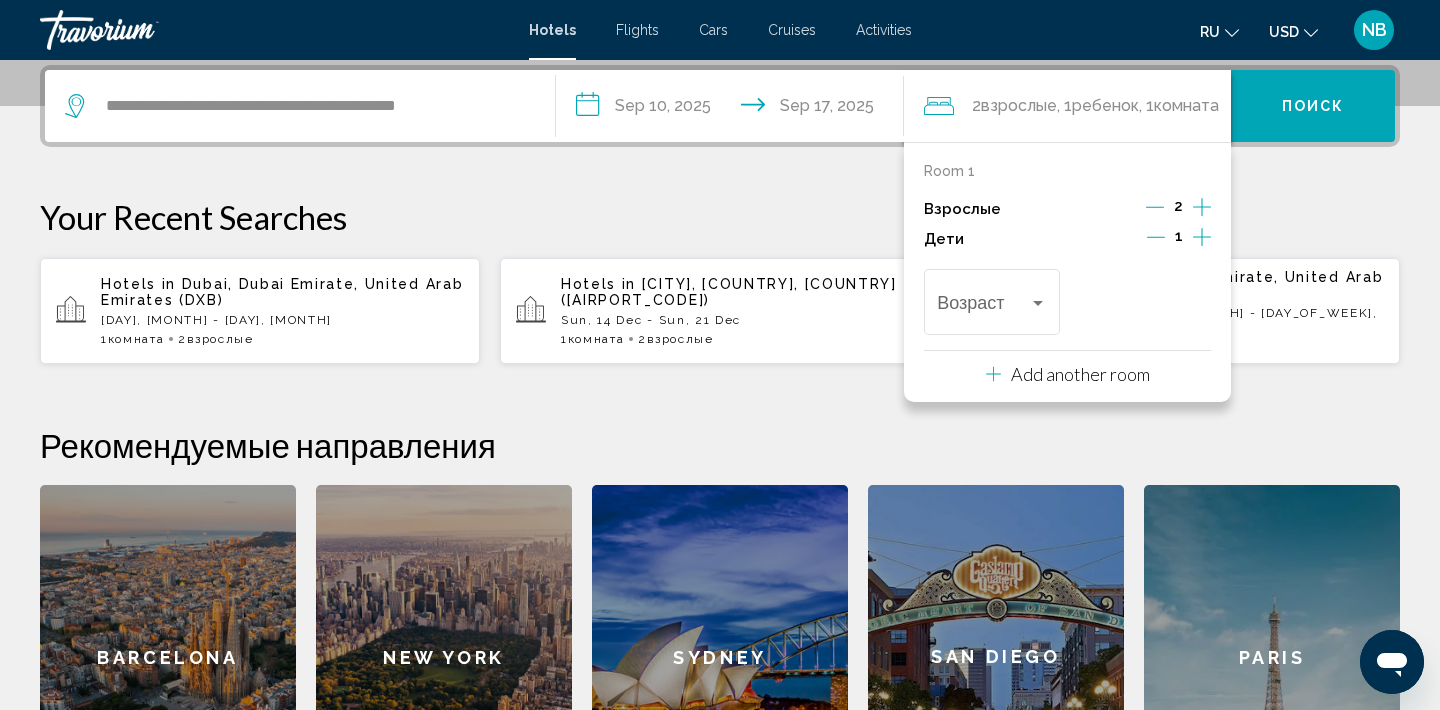 click 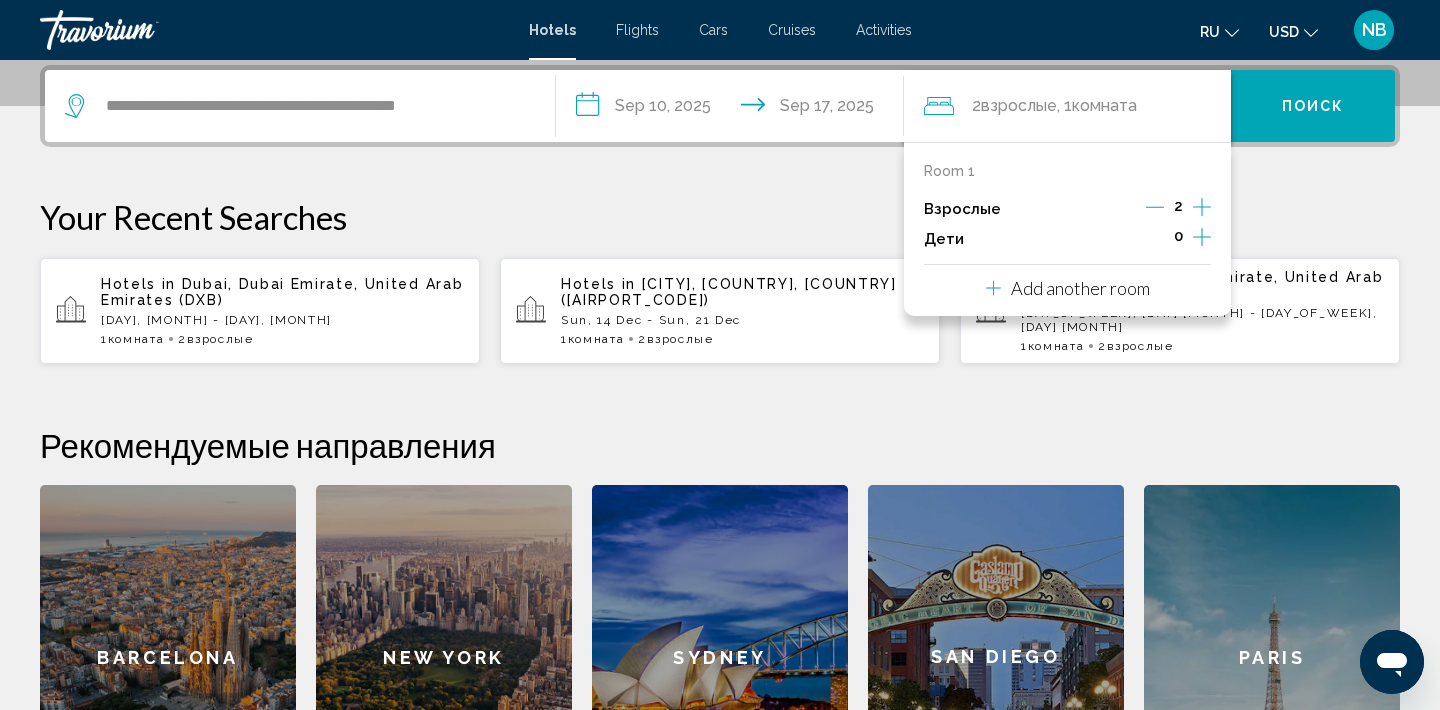 click on "Поиск" at bounding box center [1313, 107] 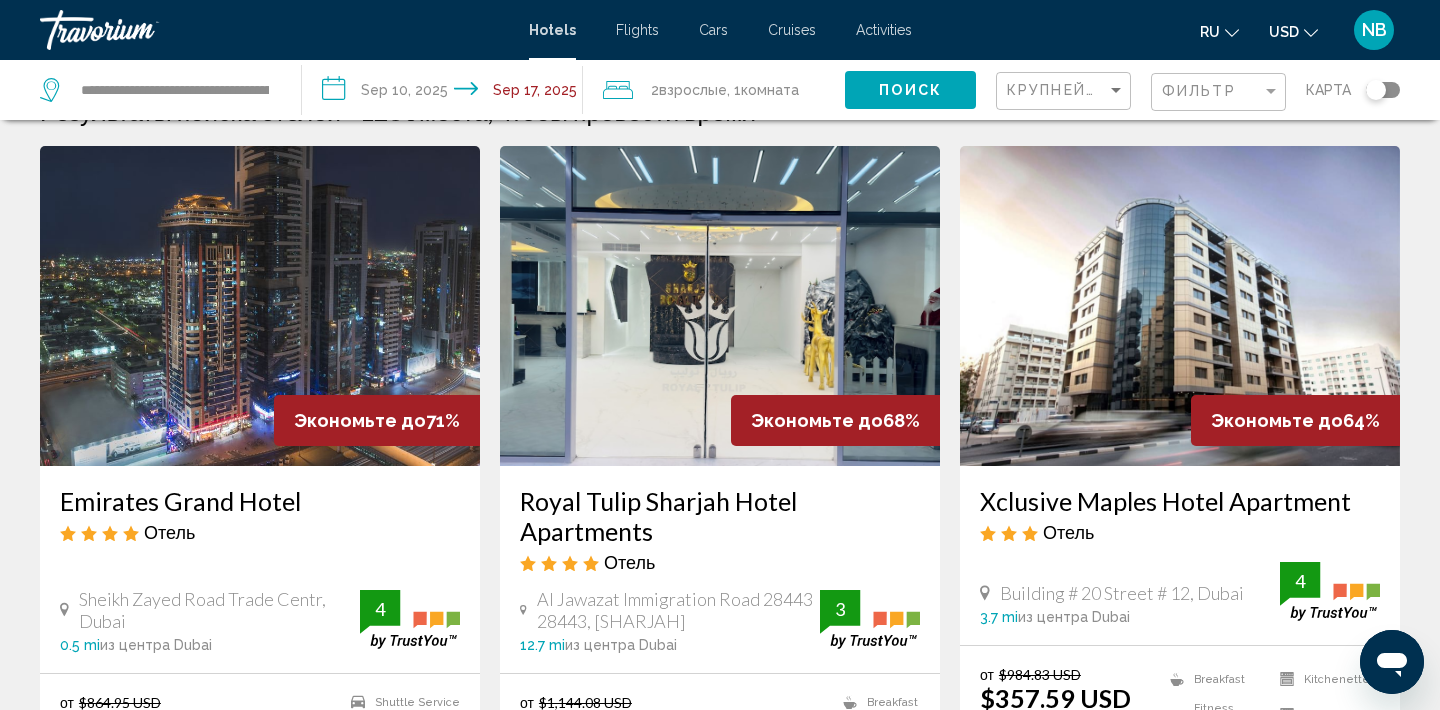scroll, scrollTop: 0, scrollLeft: 0, axis: both 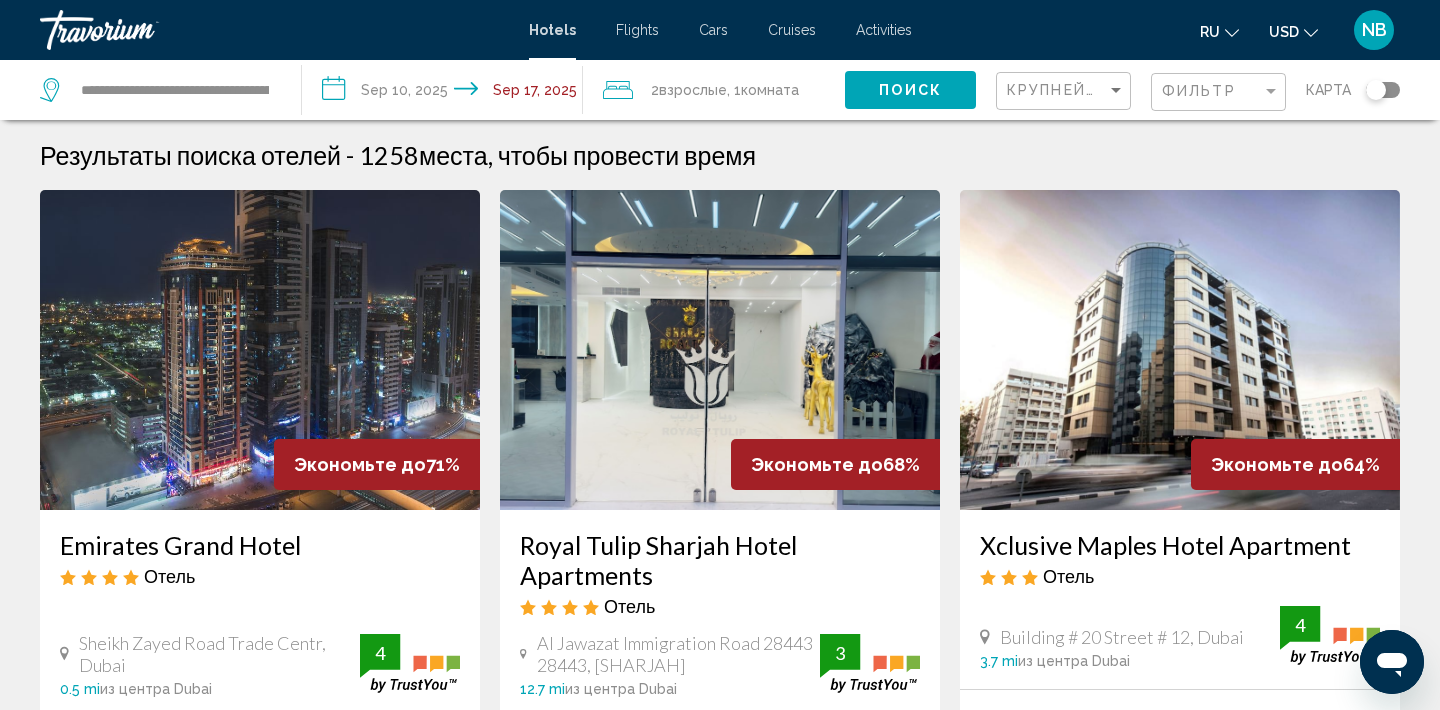 click at bounding box center [260, 350] 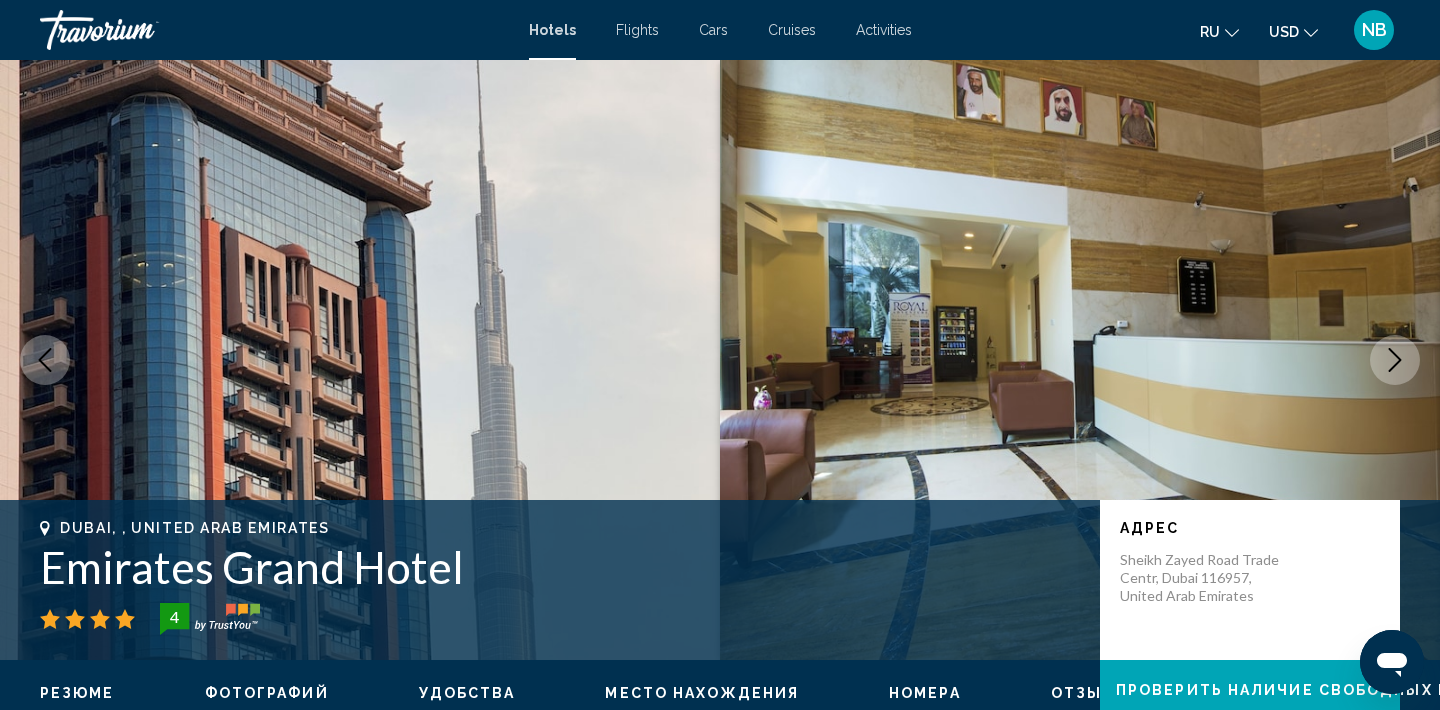 scroll, scrollTop: 5, scrollLeft: 0, axis: vertical 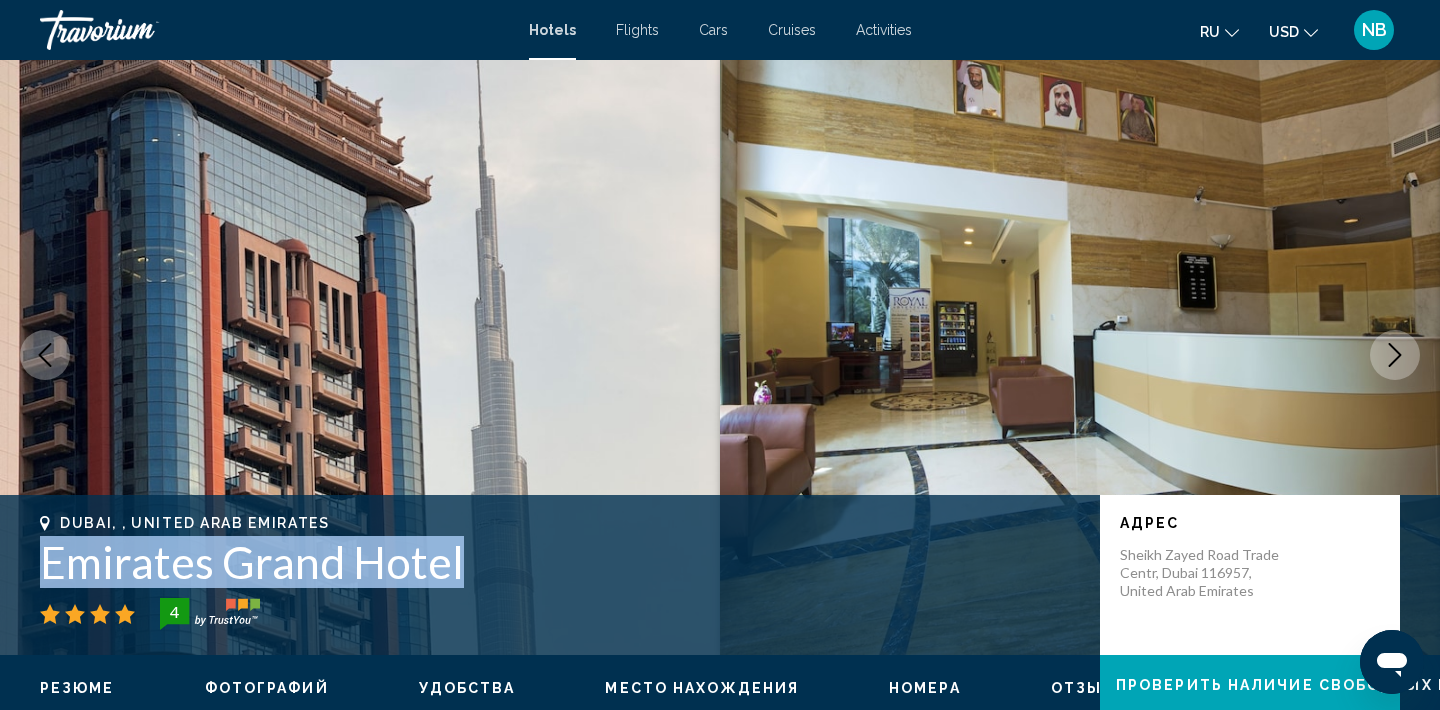 drag, startPoint x: 495, startPoint y: 555, endPoint x: 0, endPoint y: 543, distance: 495.14545 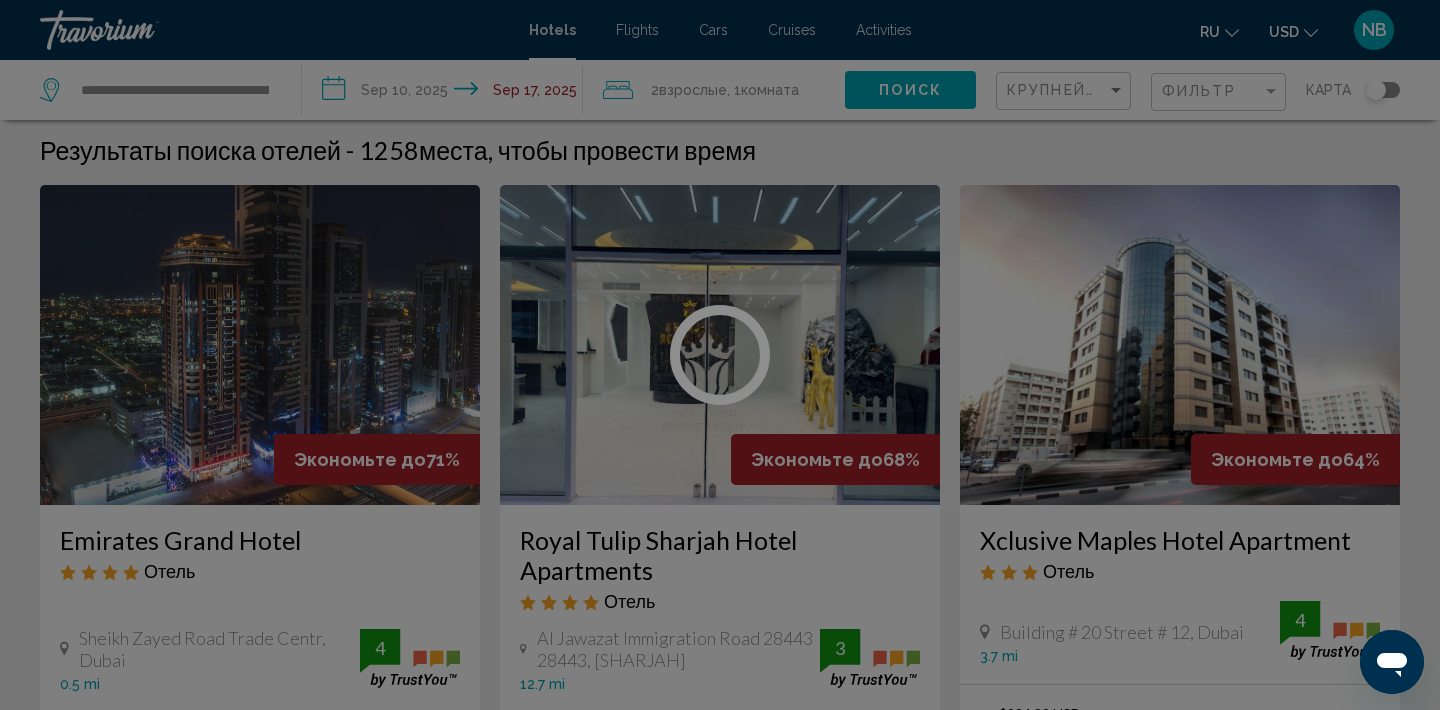 scroll, scrollTop: 0, scrollLeft: 0, axis: both 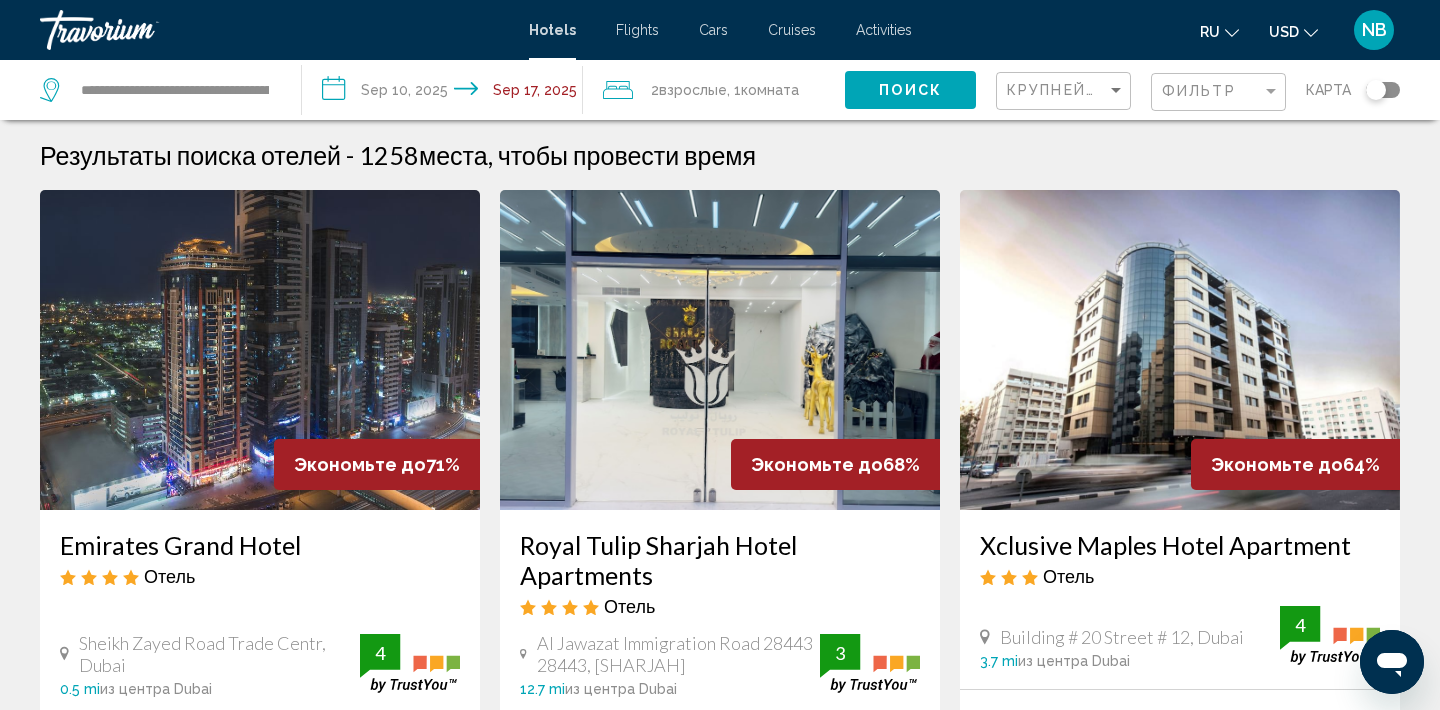 click at bounding box center (720, 350) 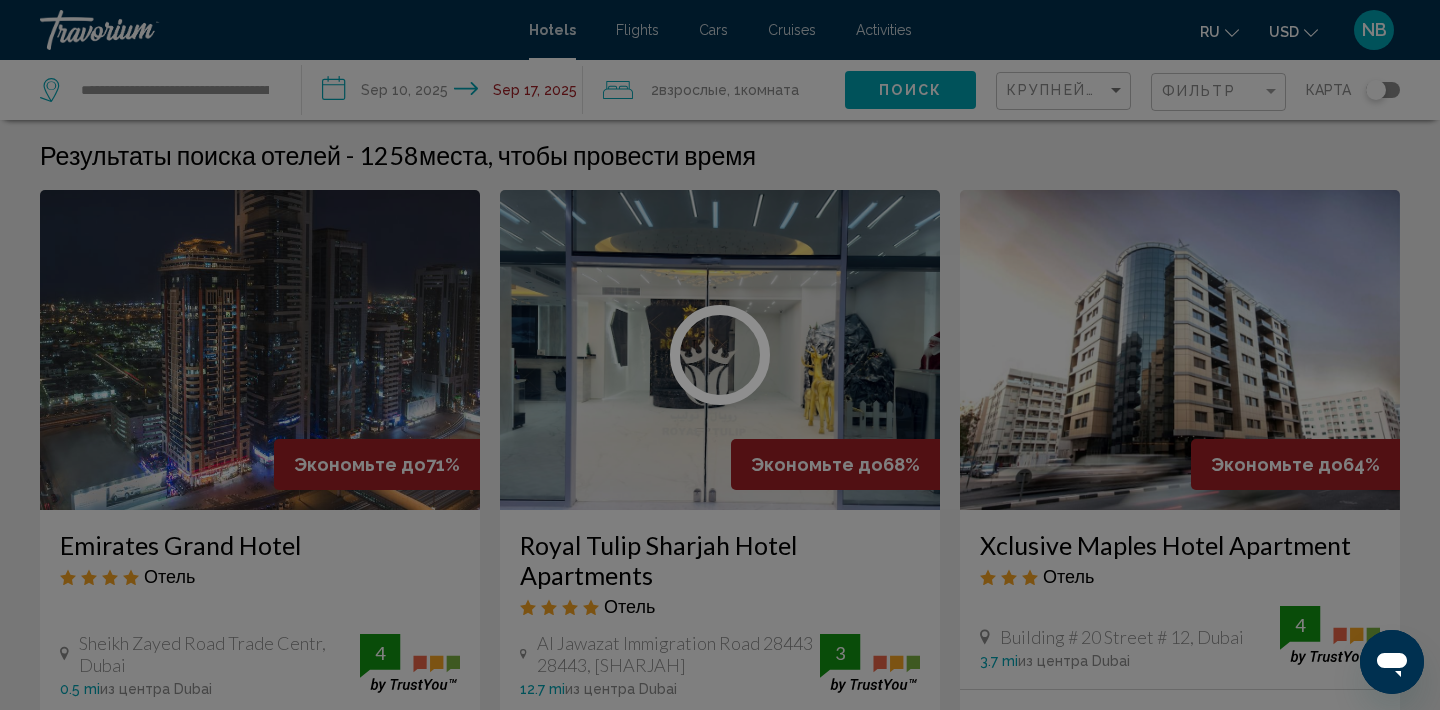 scroll, scrollTop: 5, scrollLeft: 0, axis: vertical 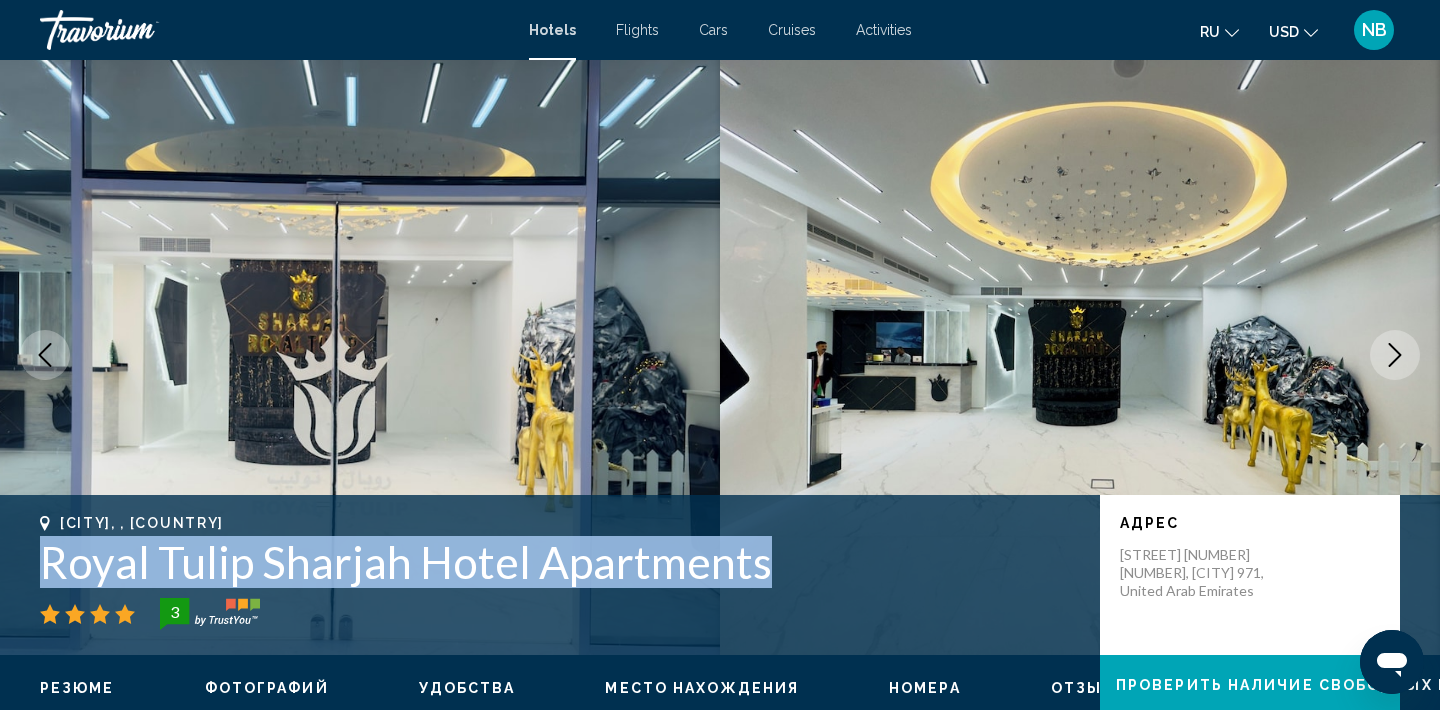 drag, startPoint x: 824, startPoint y: 567, endPoint x: 38, endPoint y: 563, distance: 786.0102 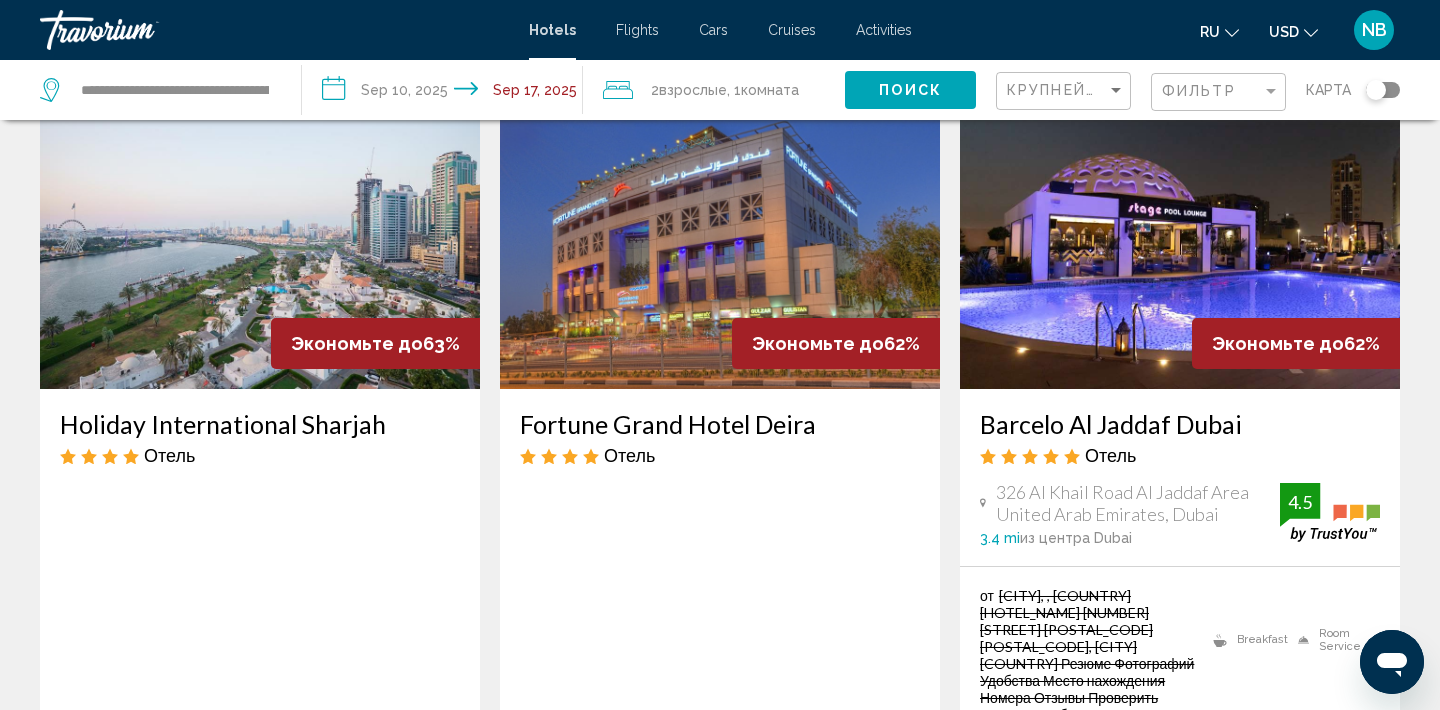 scroll, scrollTop: 853, scrollLeft: 0, axis: vertical 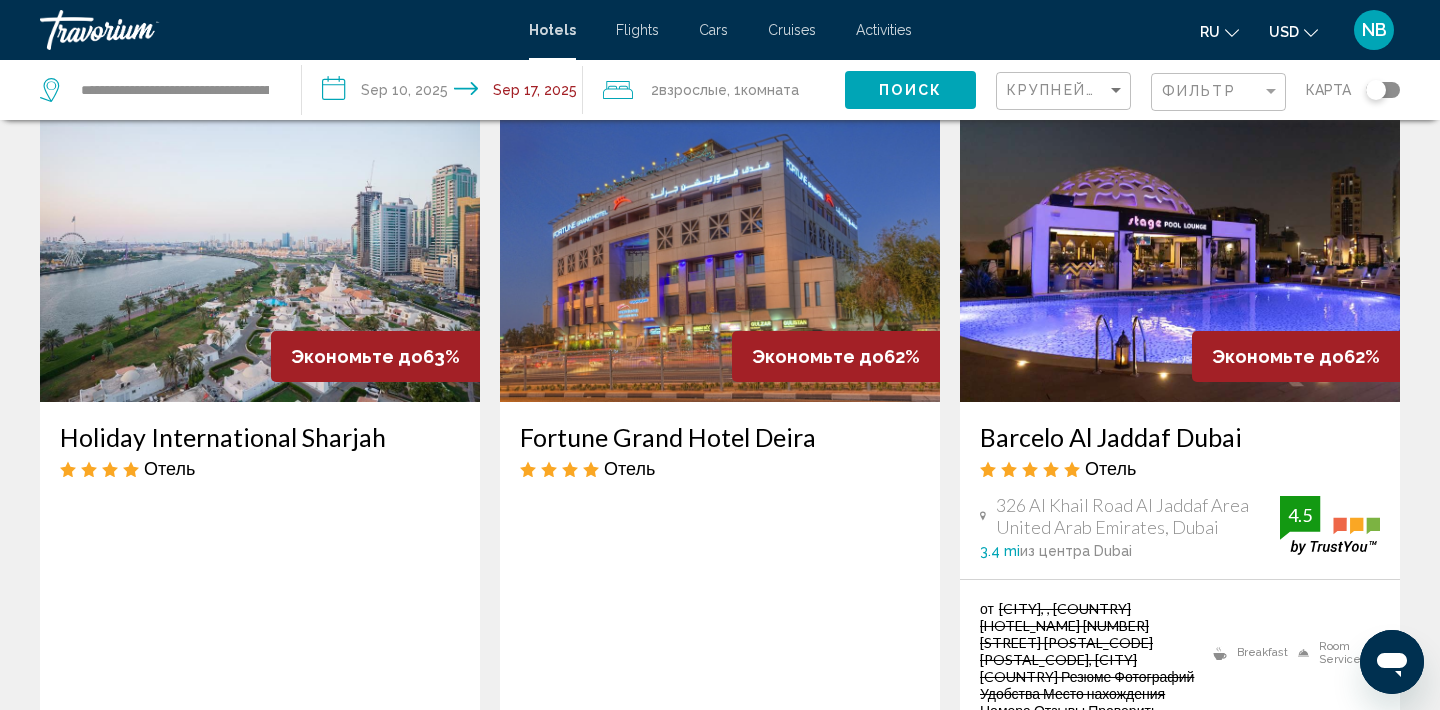 click at bounding box center [1180, 242] 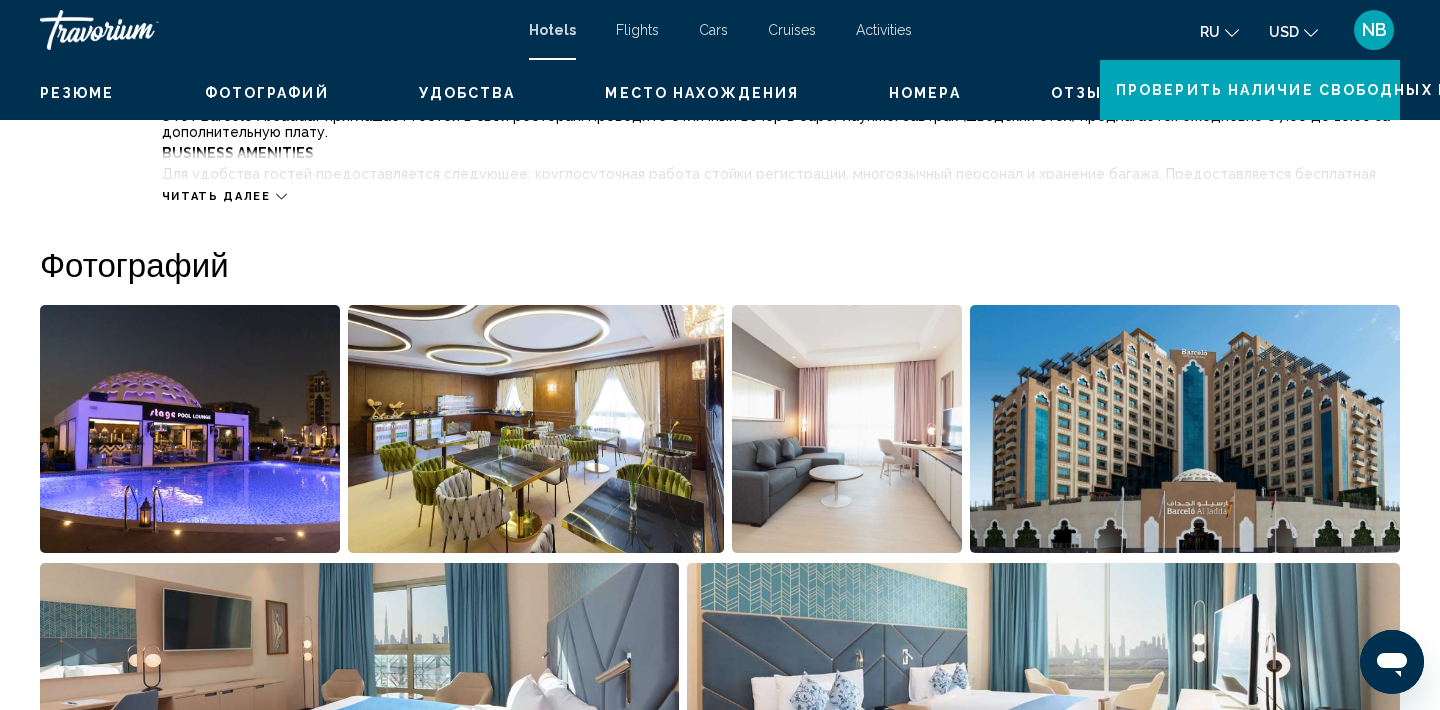 scroll, scrollTop: 5, scrollLeft: 0, axis: vertical 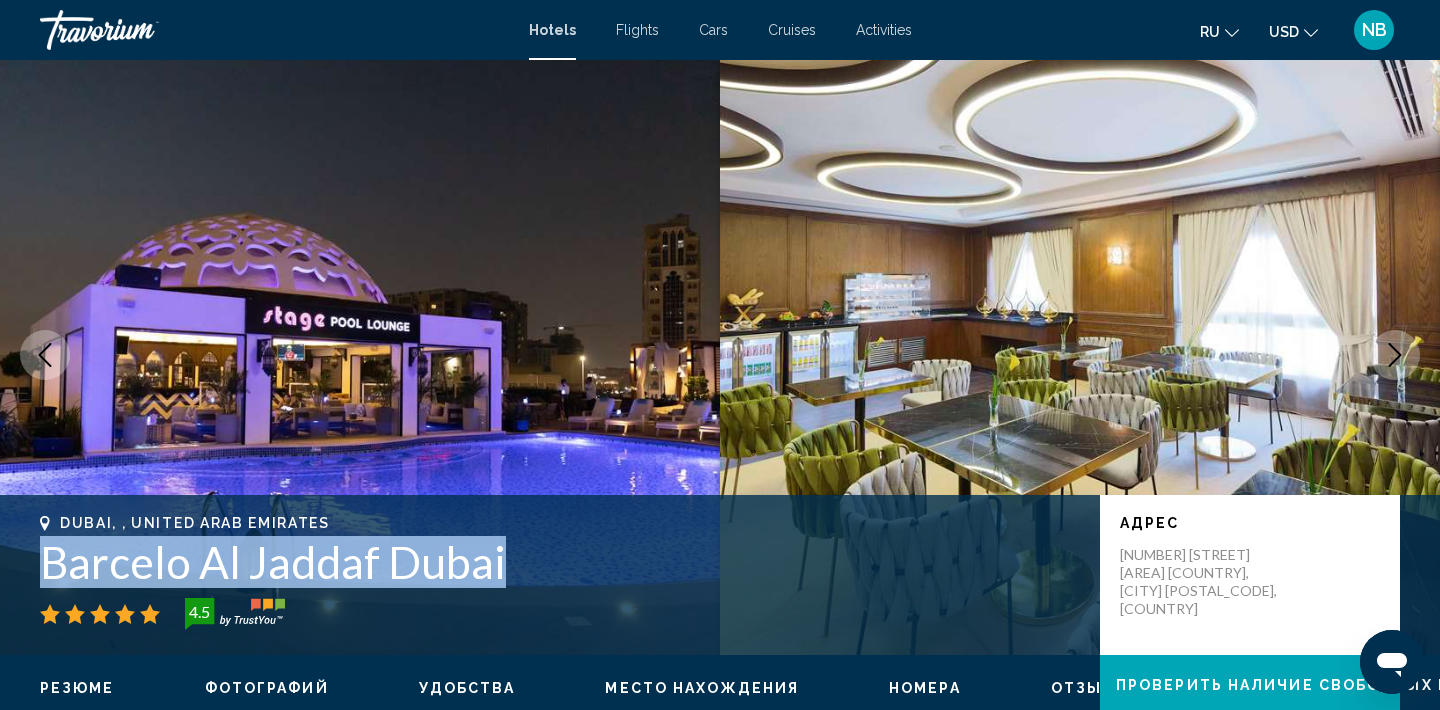 drag, startPoint x: 531, startPoint y: 558, endPoint x: 19, endPoint y: 557, distance: 512.001 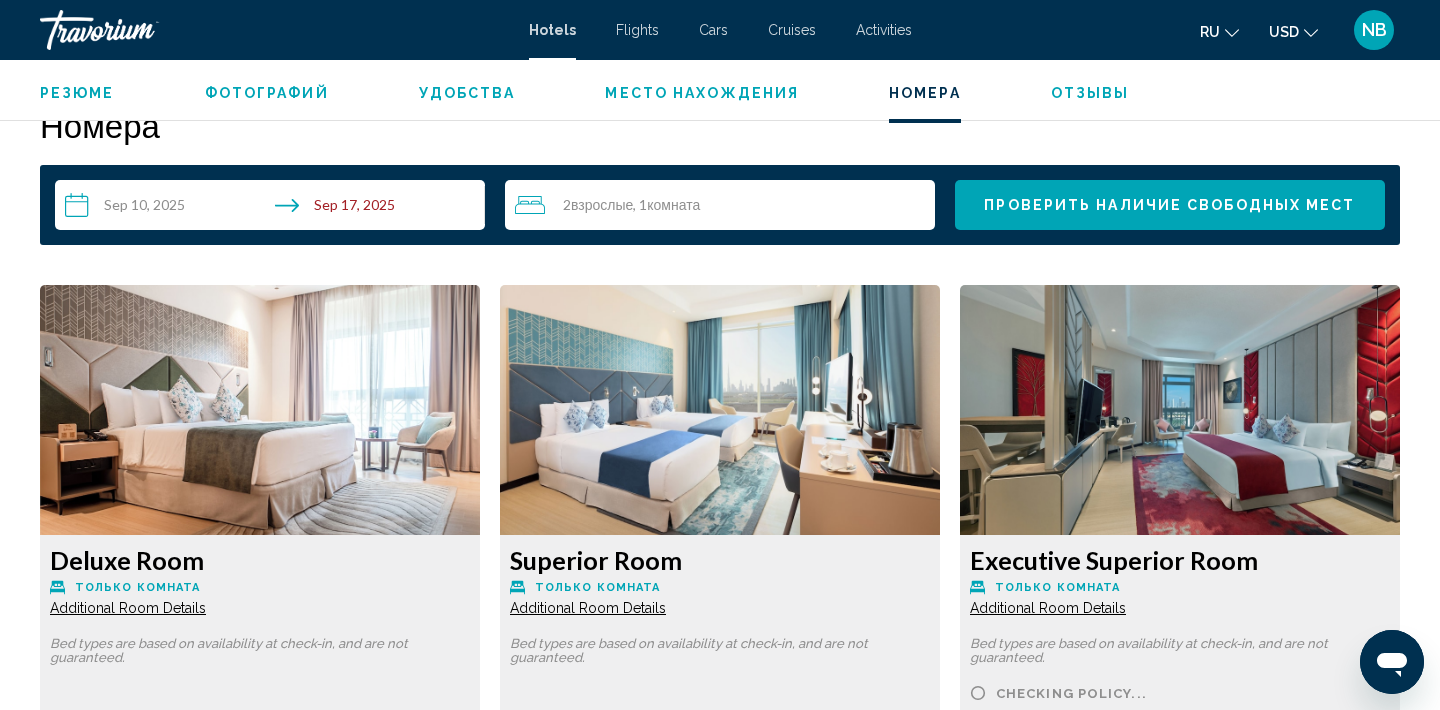 scroll, scrollTop: 2540, scrollLeft: 0, axis: vertical 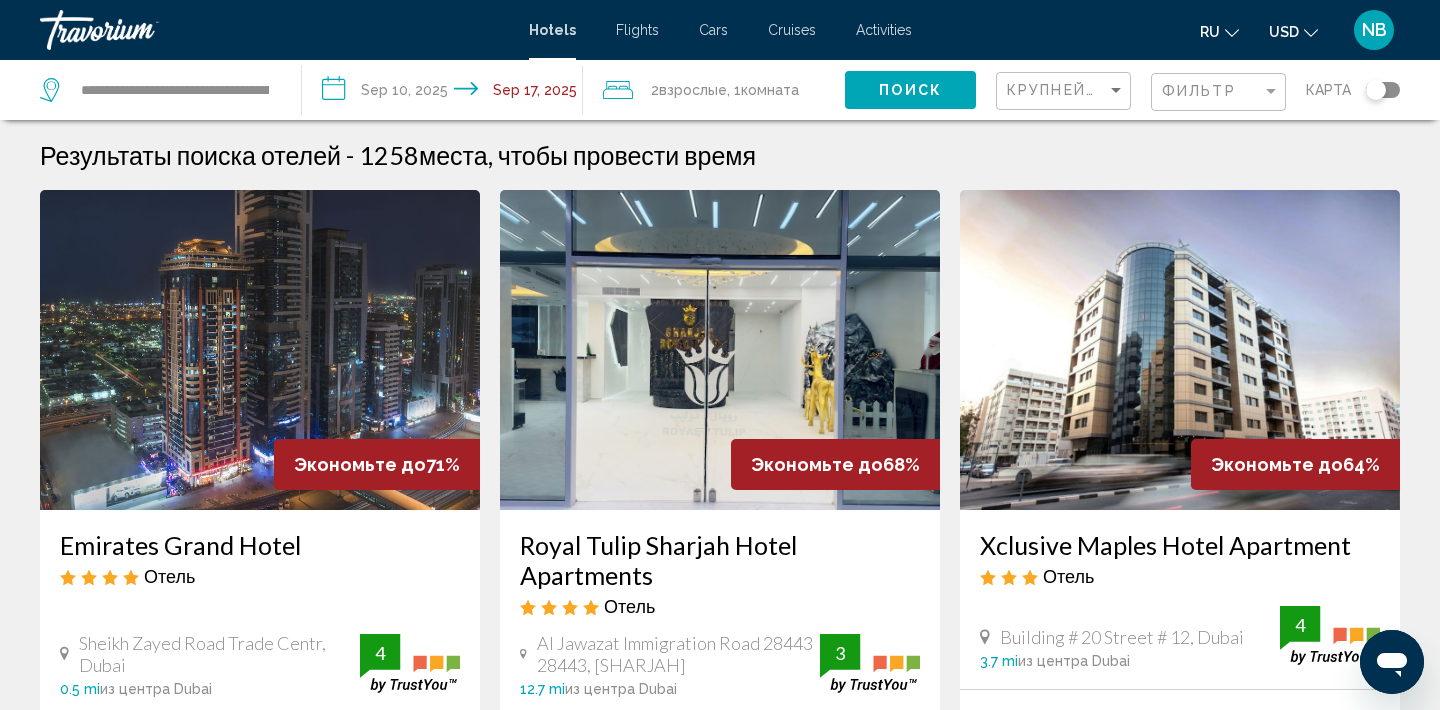 click on "Cars" at bounding box center (713, 30) 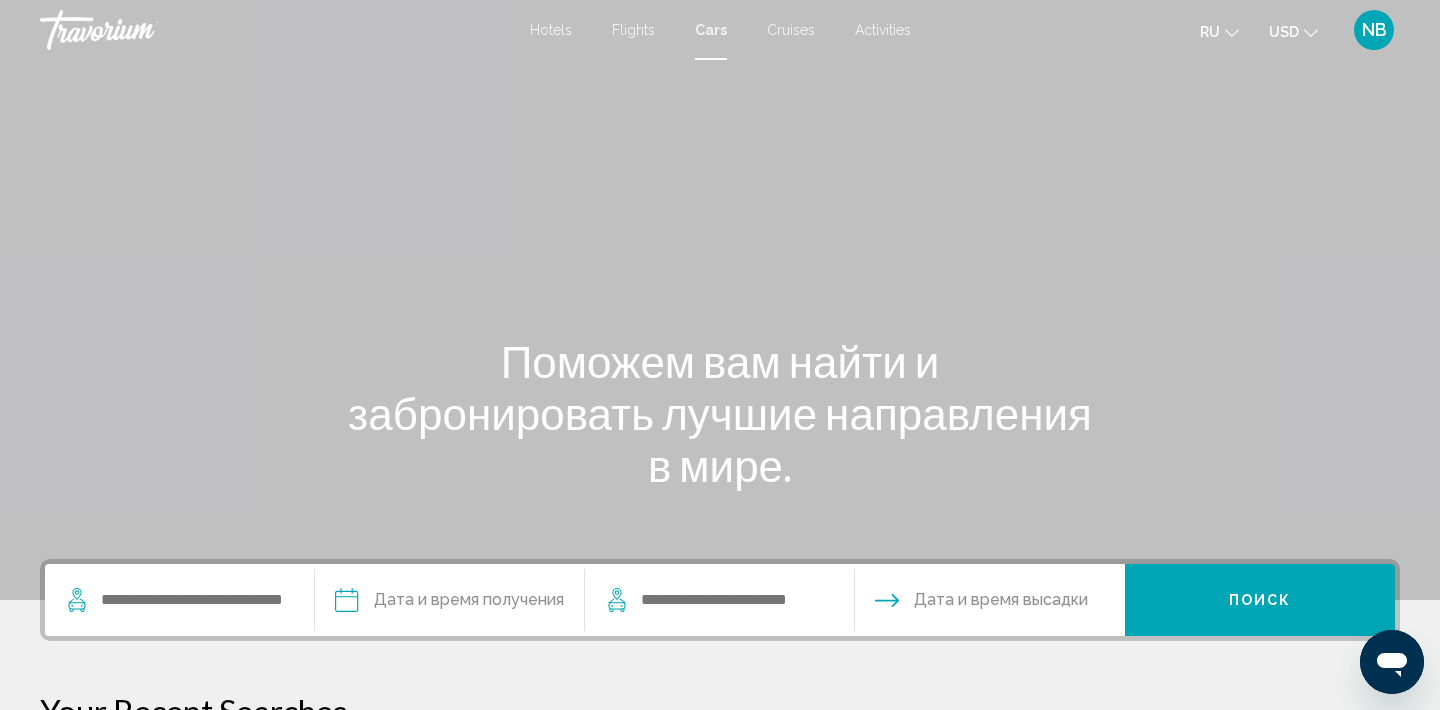 click on "Cruises" at bounding box center (791, 30) 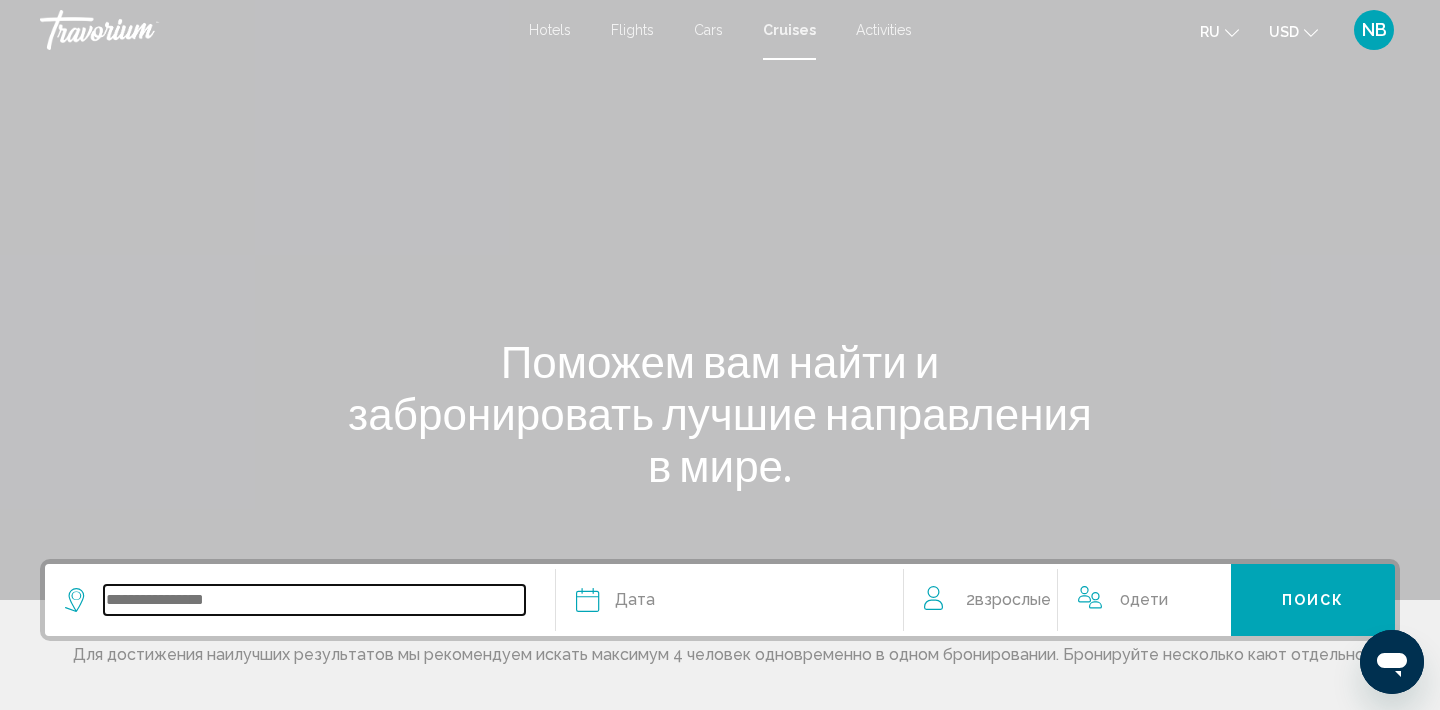 click at bounding box center (314, 600) 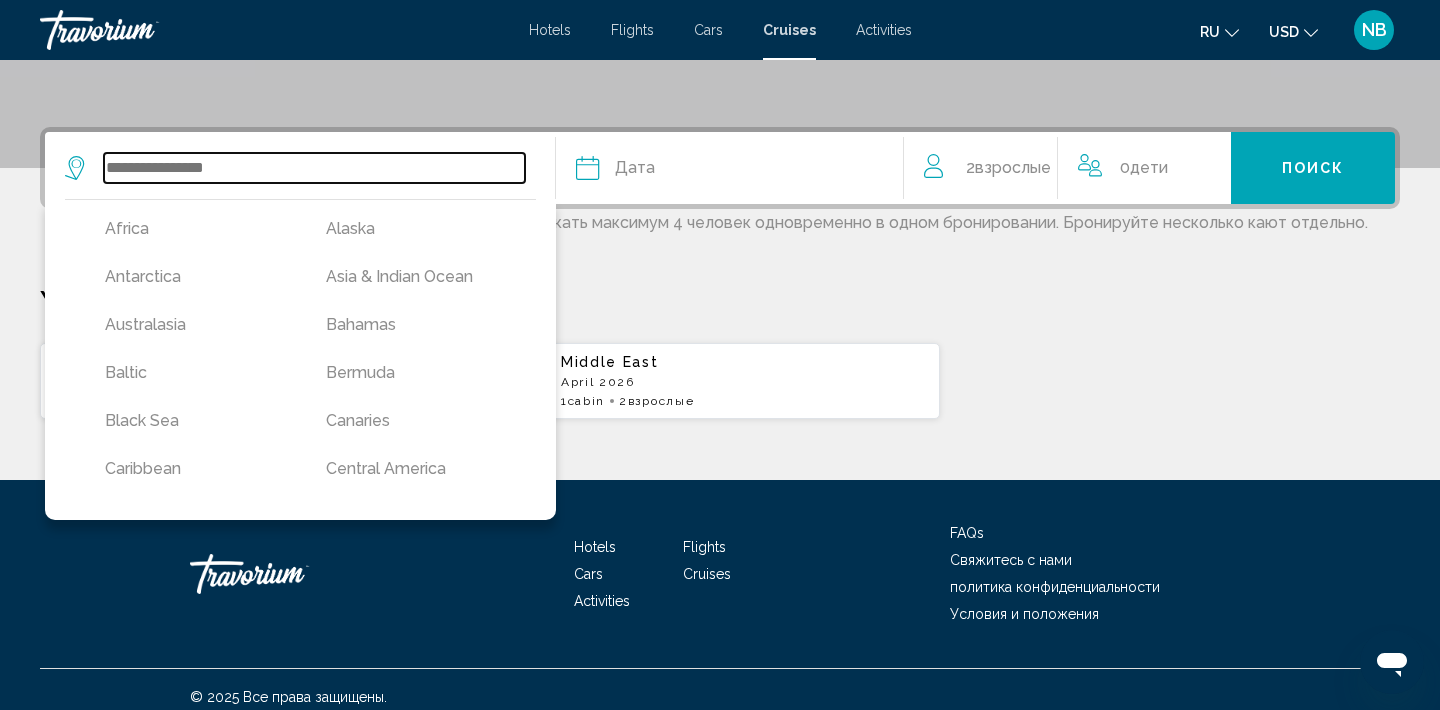 scroll, scrollTop: 447, scrollLeft: 0, axis: vertical 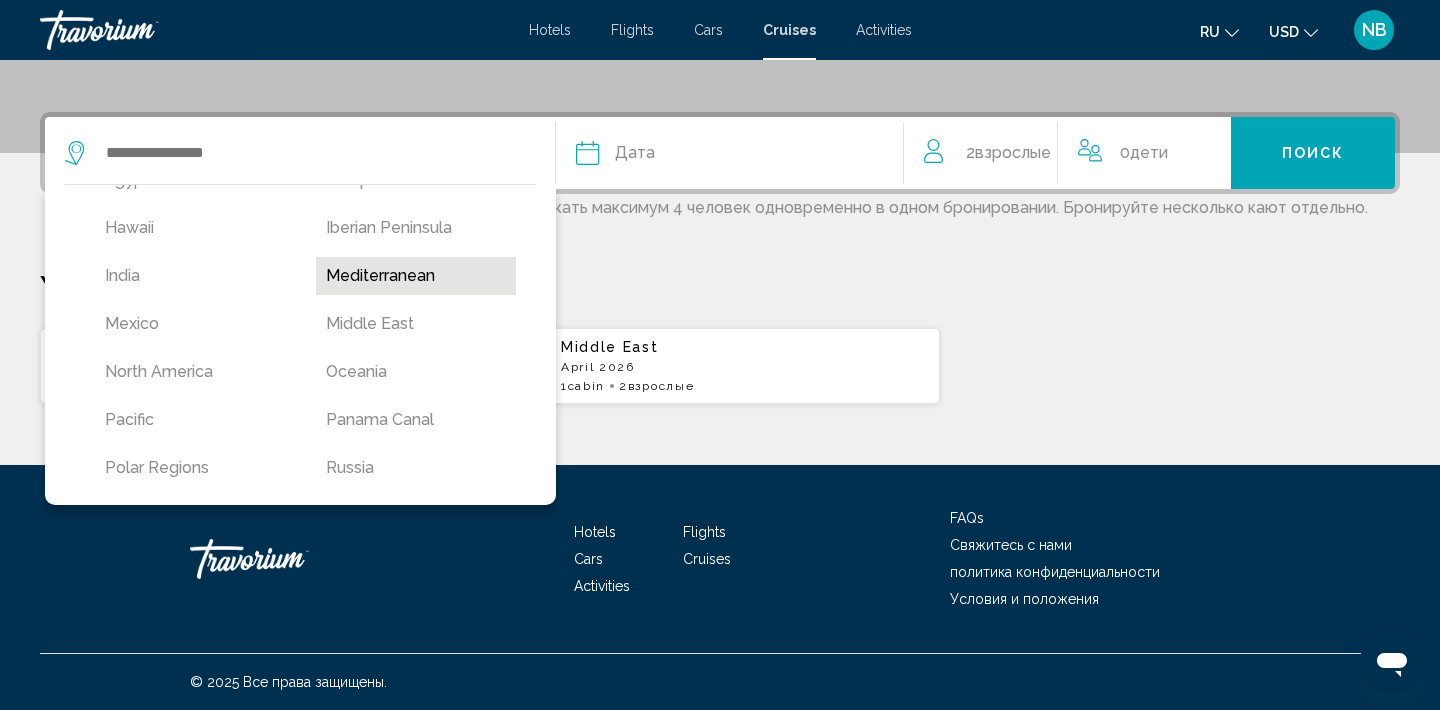 click on "Mediterranean" at bounding box center [416, 276] 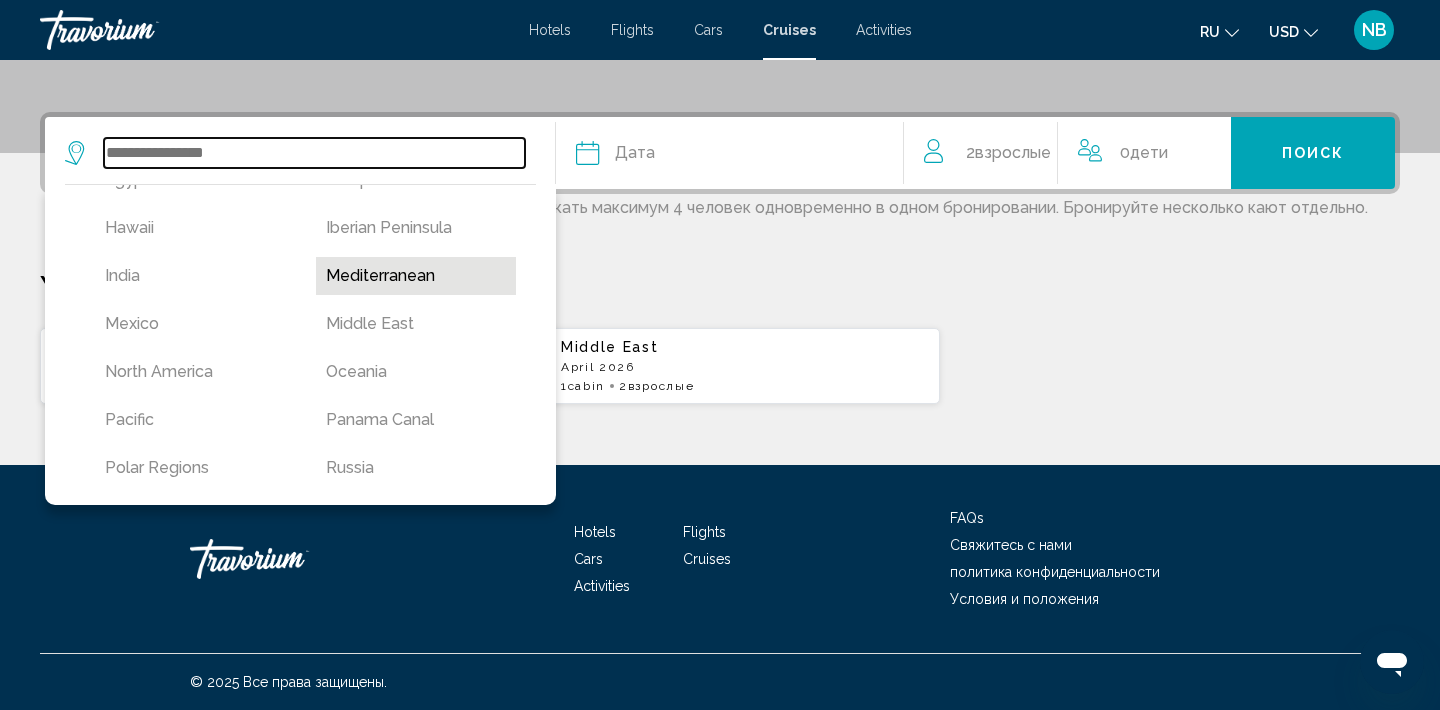 type on "**********" 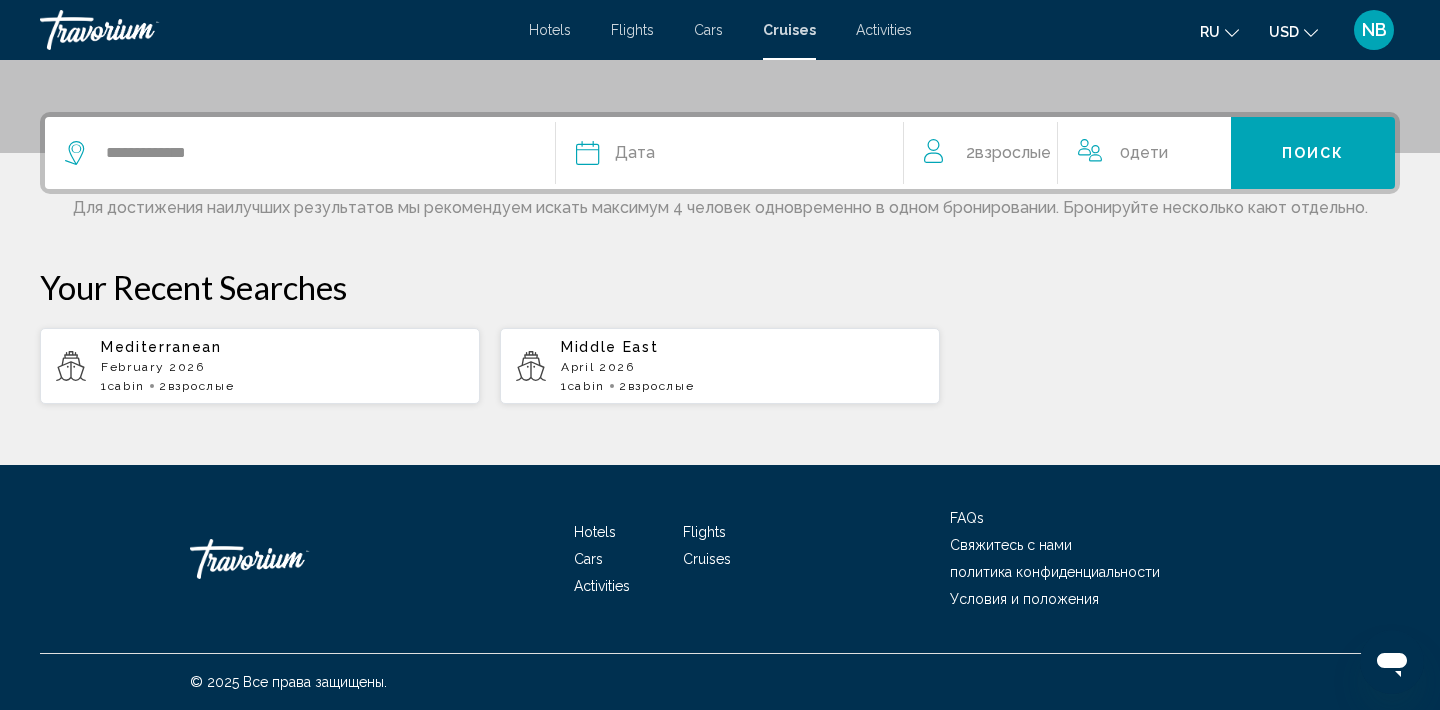 click on "Дата" 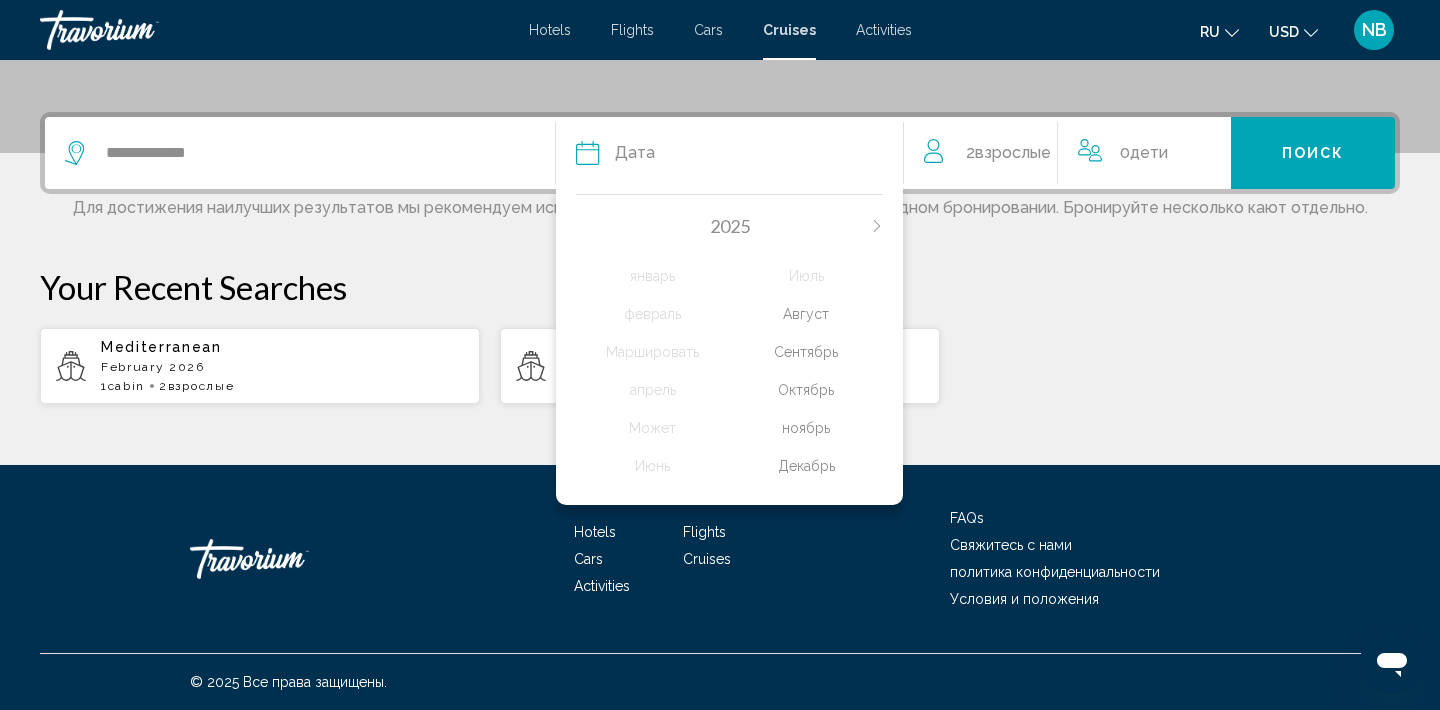 click on "Сентябрь" 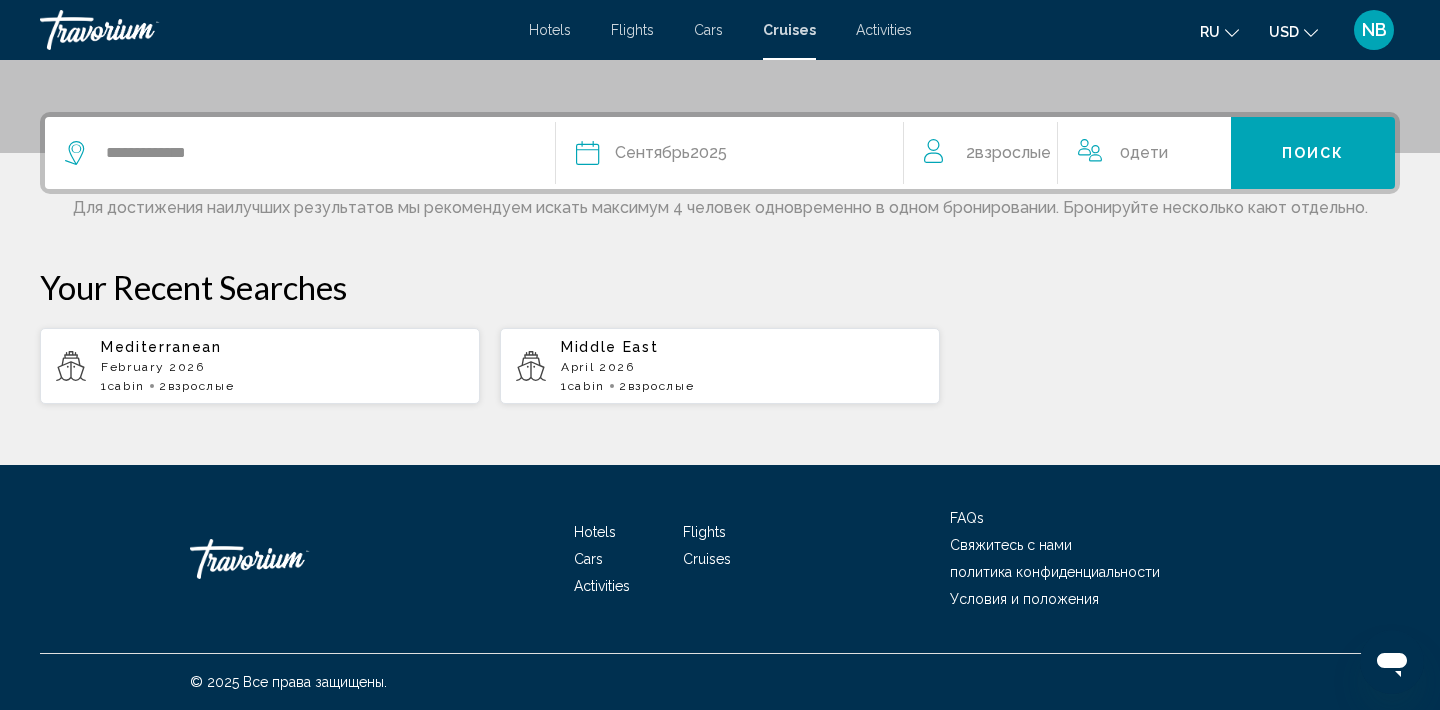 click on "Поиск" at bounding box center [1313, 154] 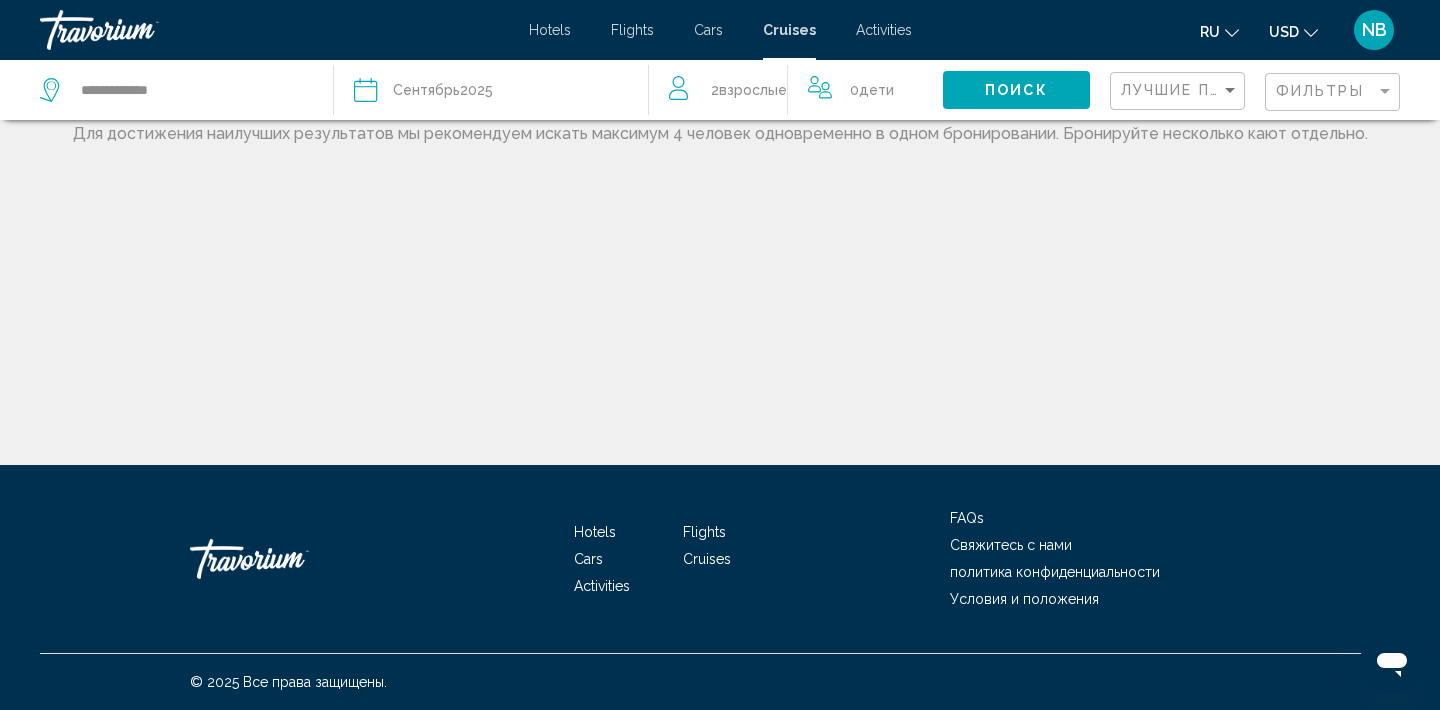 scroll, scrollTop: 0, scrollLeft: 0, axis: both 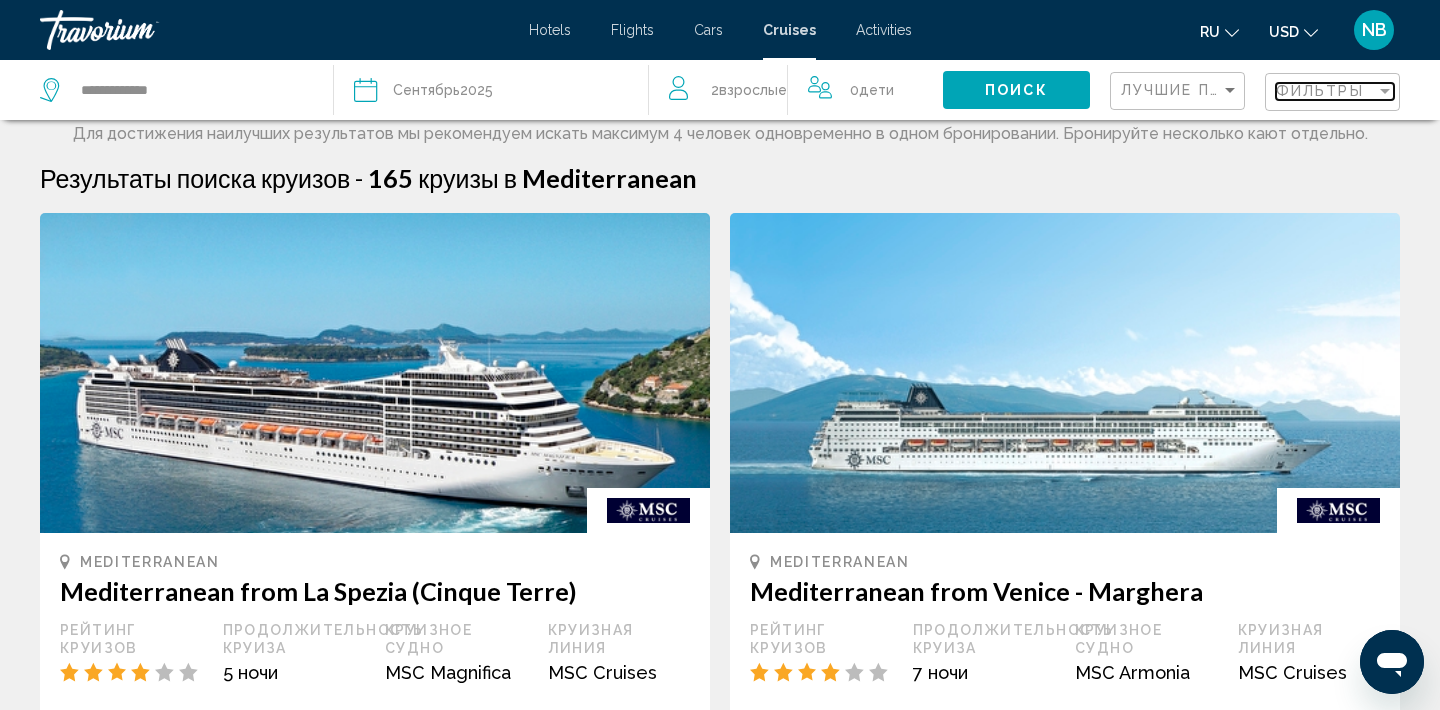 click on "Фильтры" at bounding box center [1320, 91] 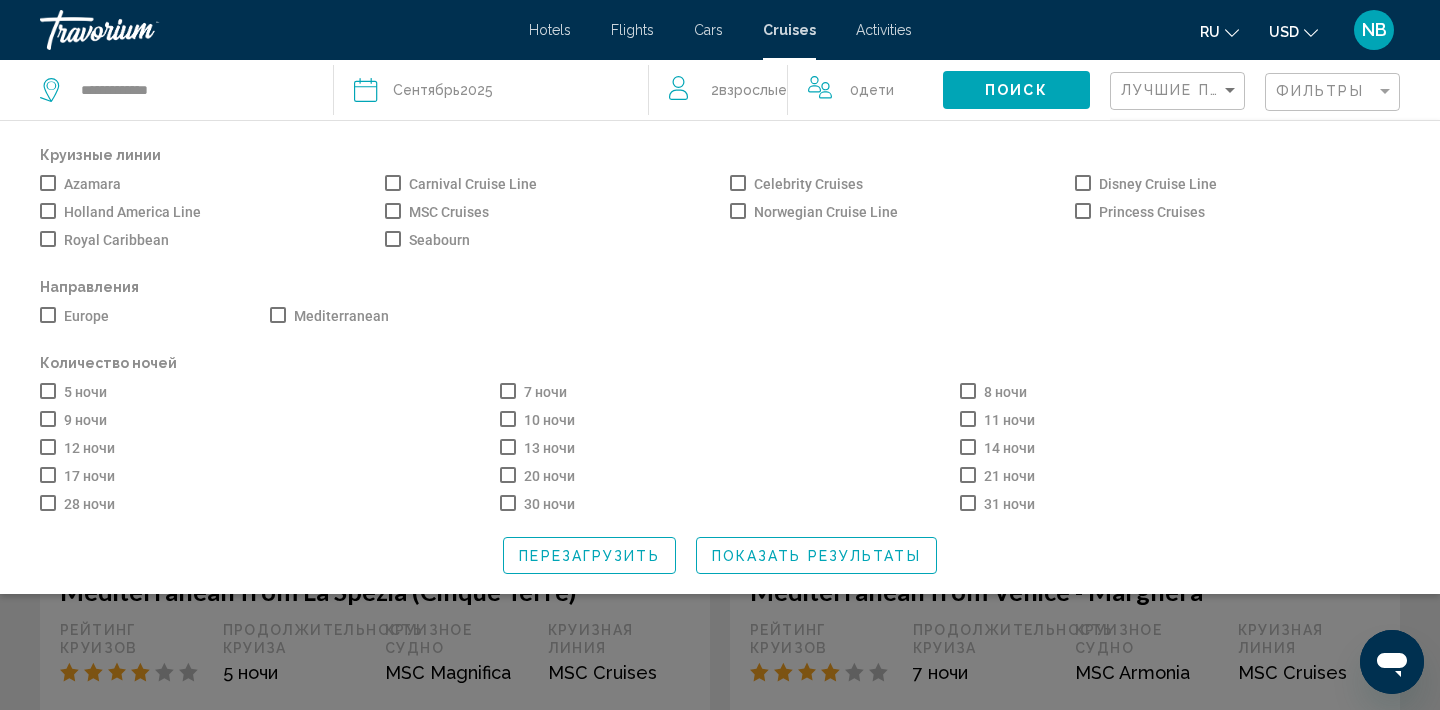 click at bounding box center [508, 391] 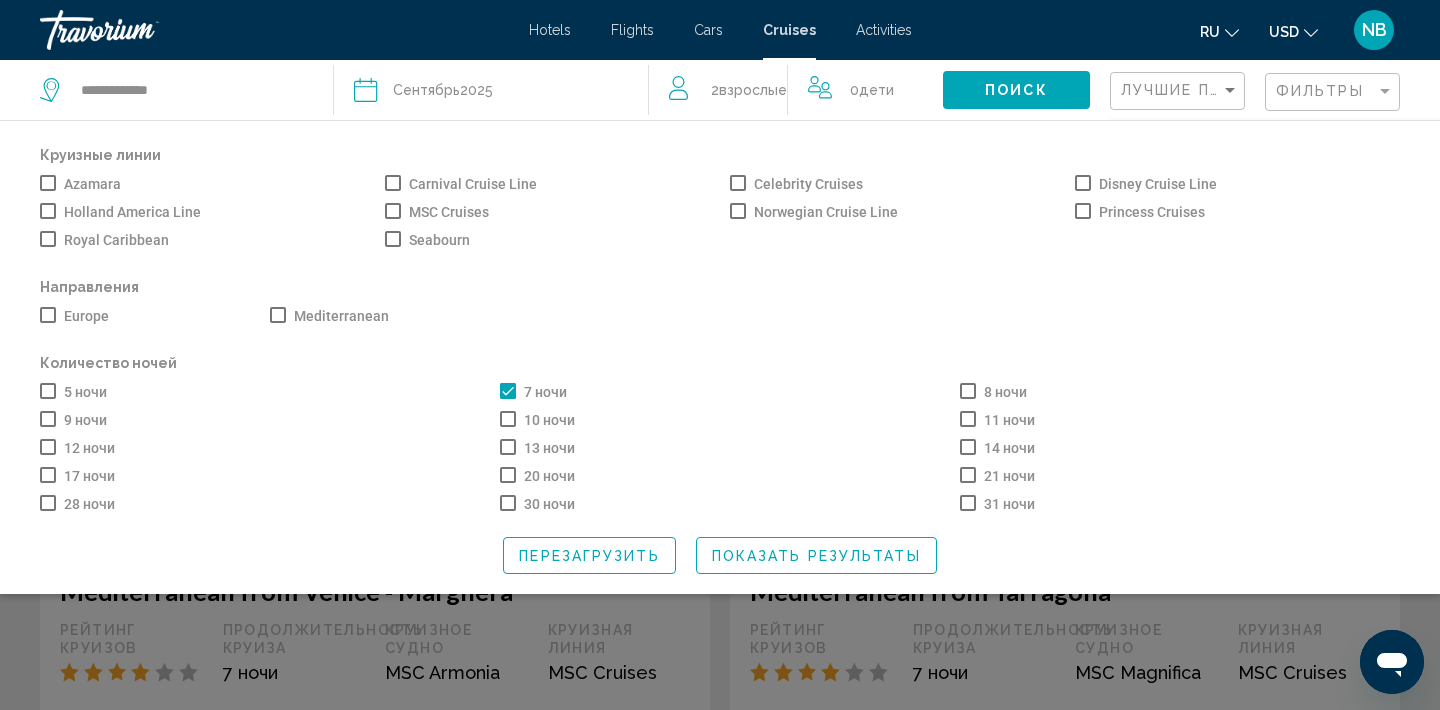click on "Показать результаты" 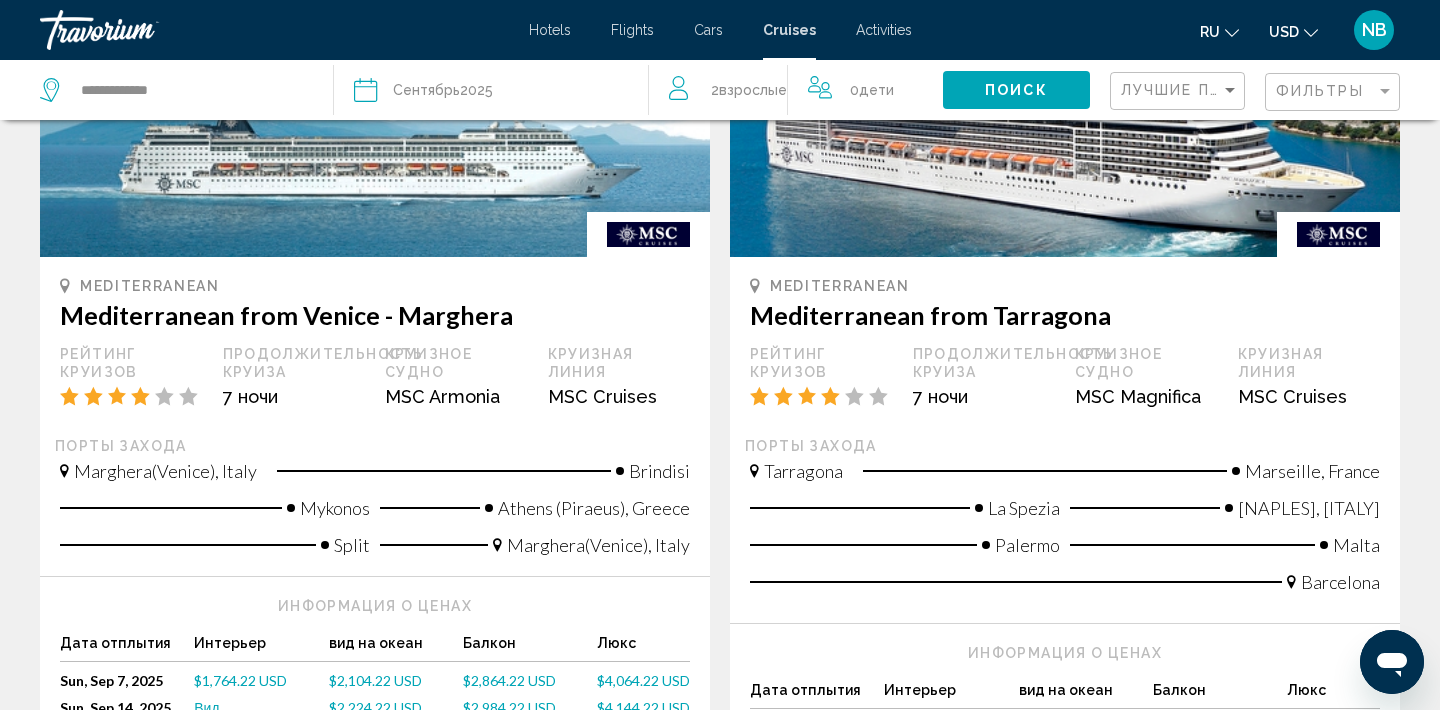 scroll, scrollTop: 236, scrollLeft: 0, axis: vertical 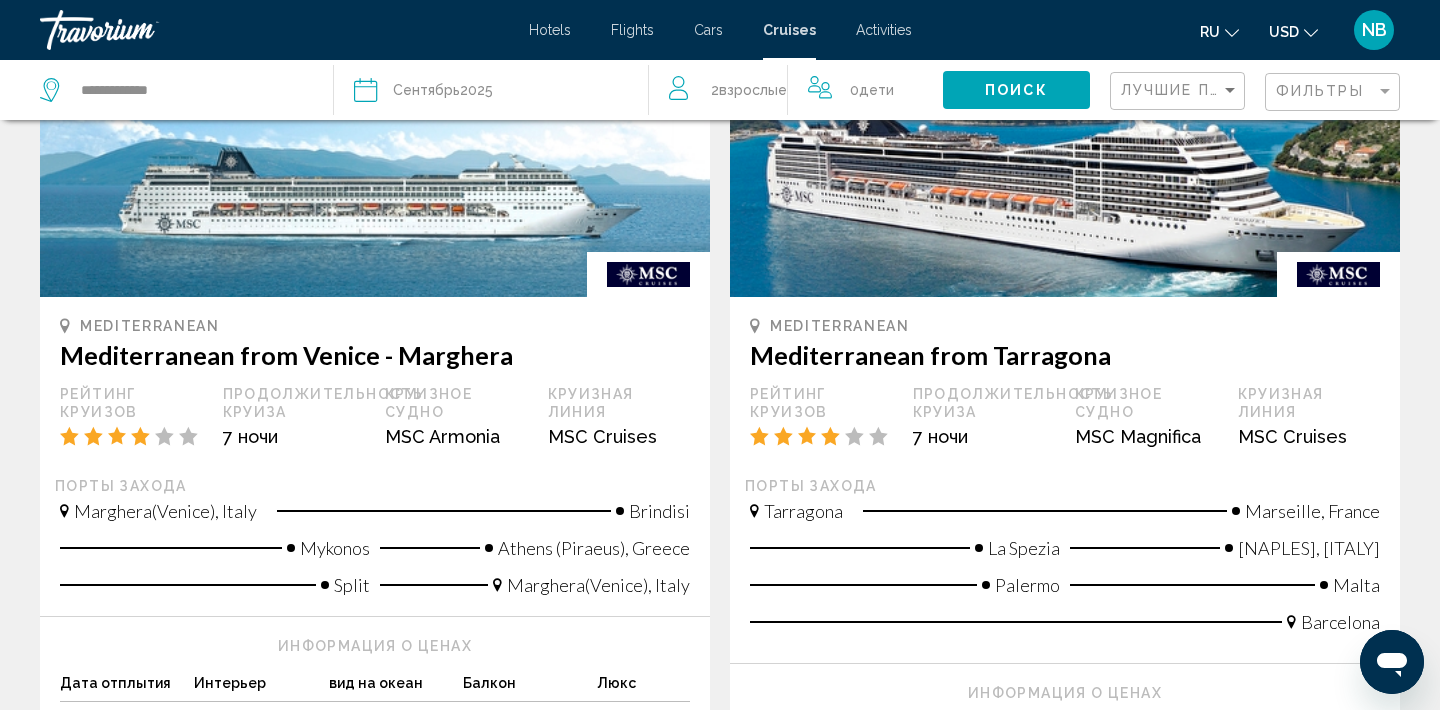 click at bounding box center (375, 137) 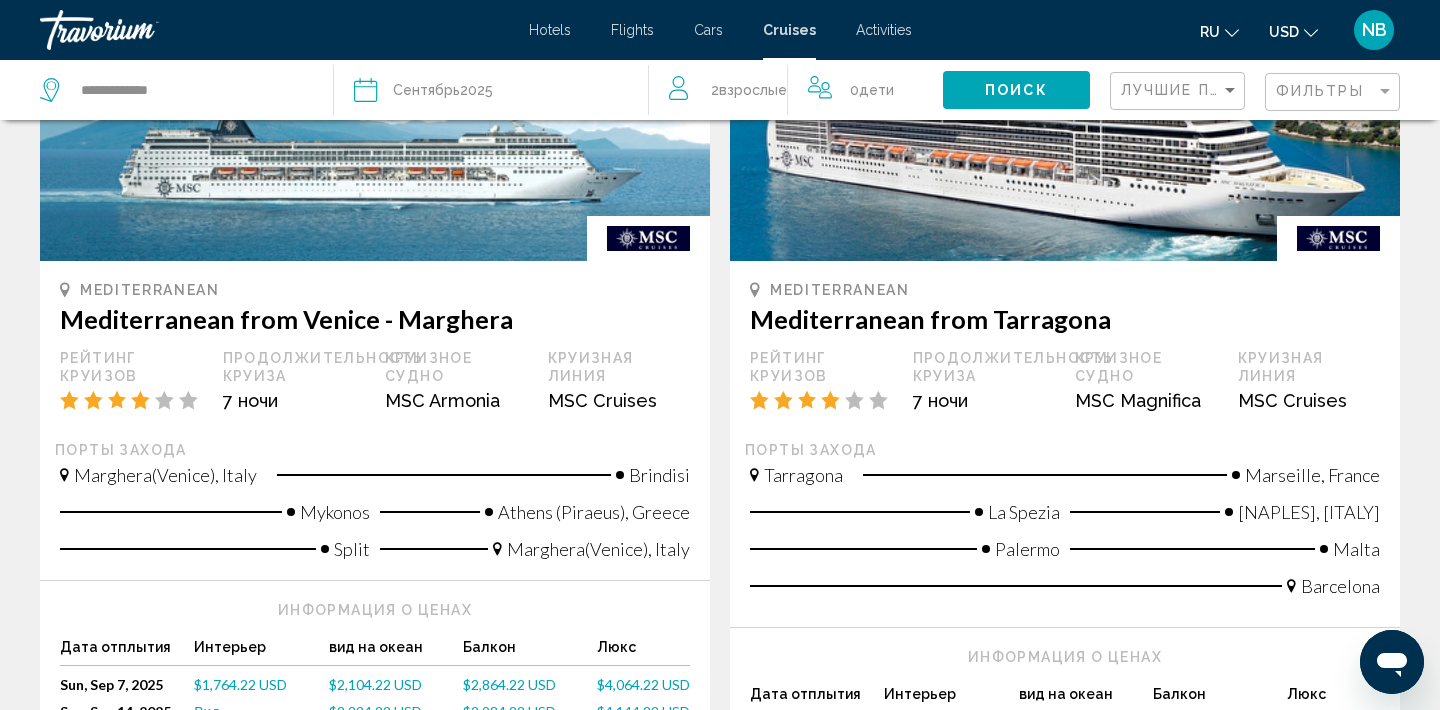 scroll, scrollTop: 307, scrollLeft: 0, axis: vertical 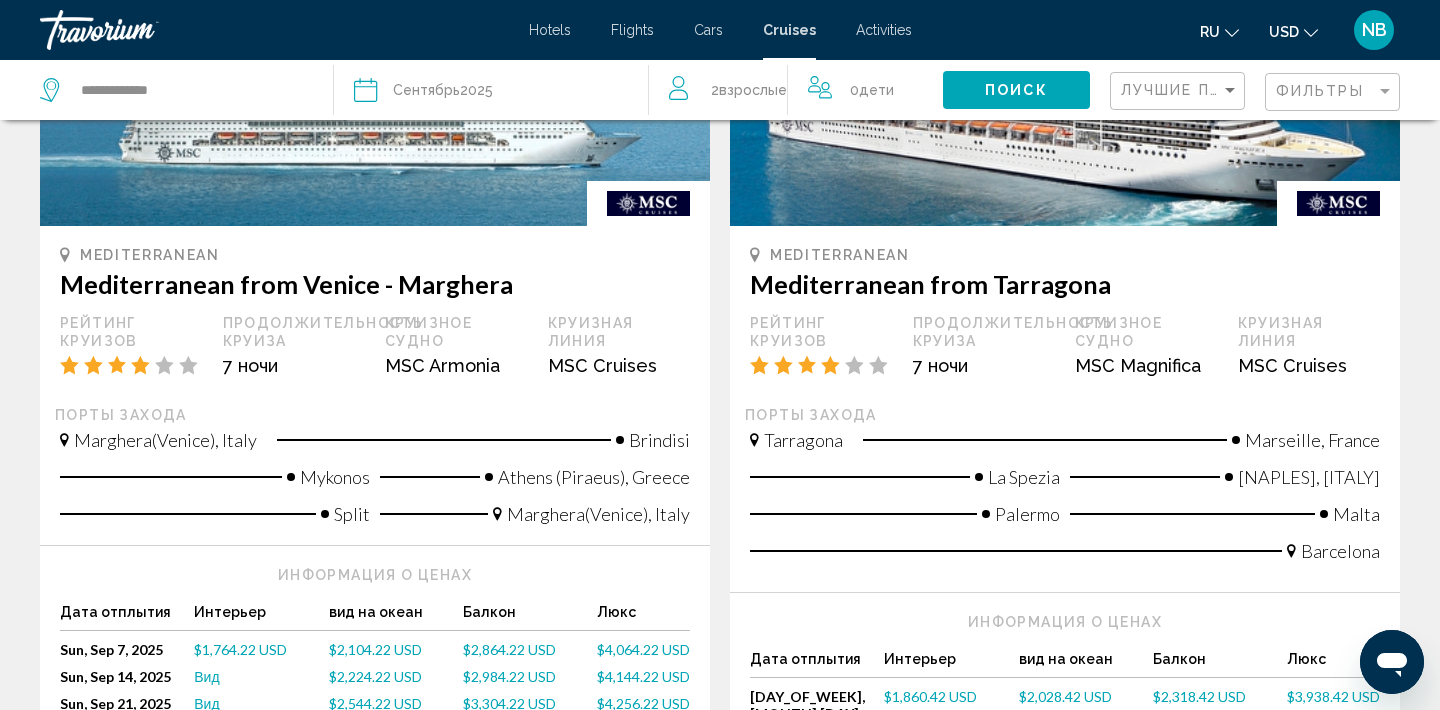 click on "$1,764.22 USD" at bounding box center [240, 649] 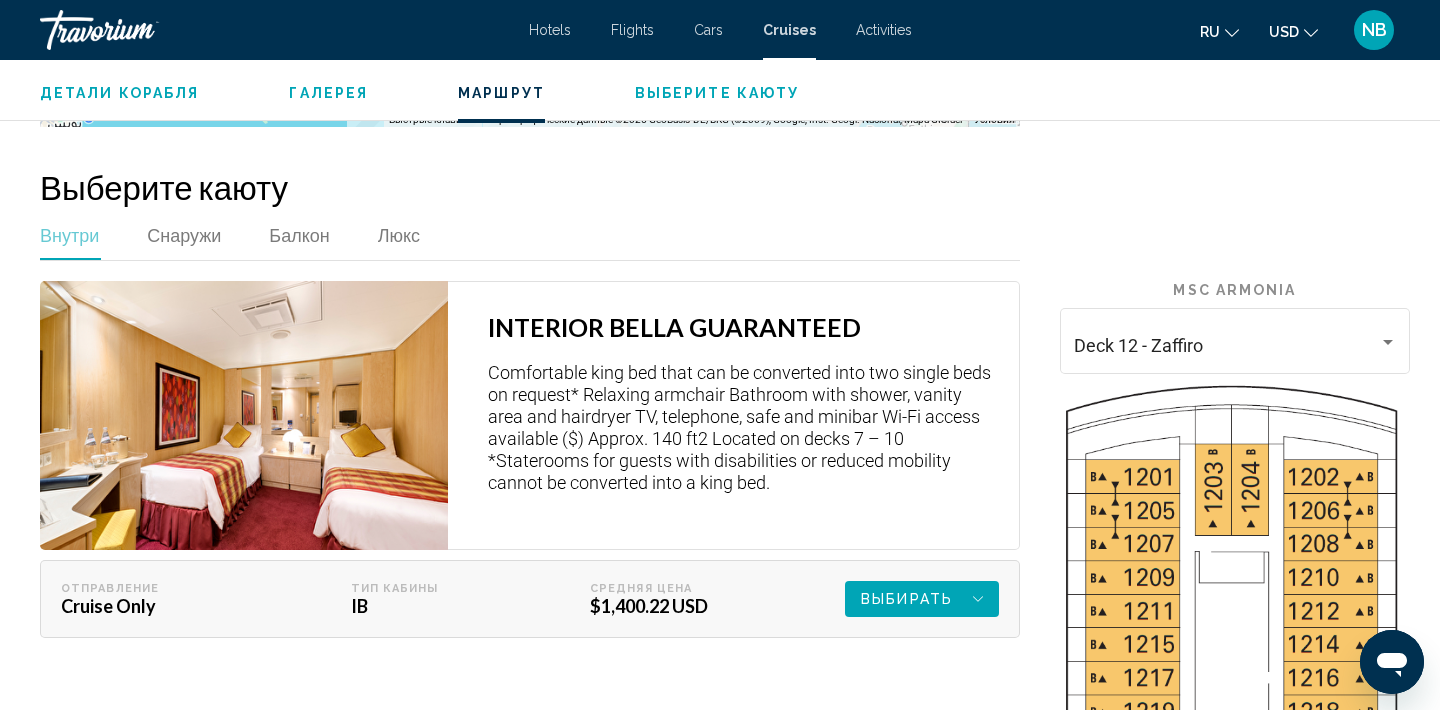 scroll, scrollTop: 2895, scrollLeft: 0, axis: vertical 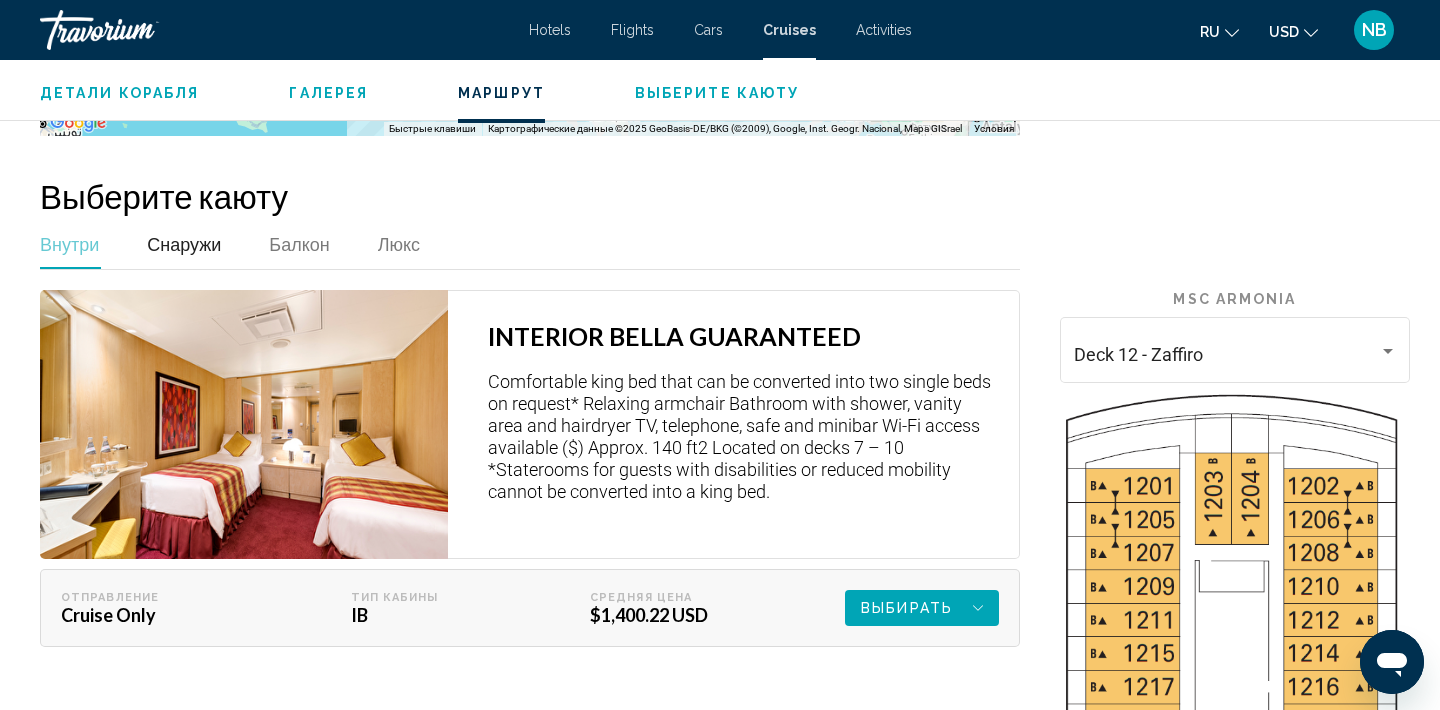 click on "Снаружи" at bounding box center [184, 244] 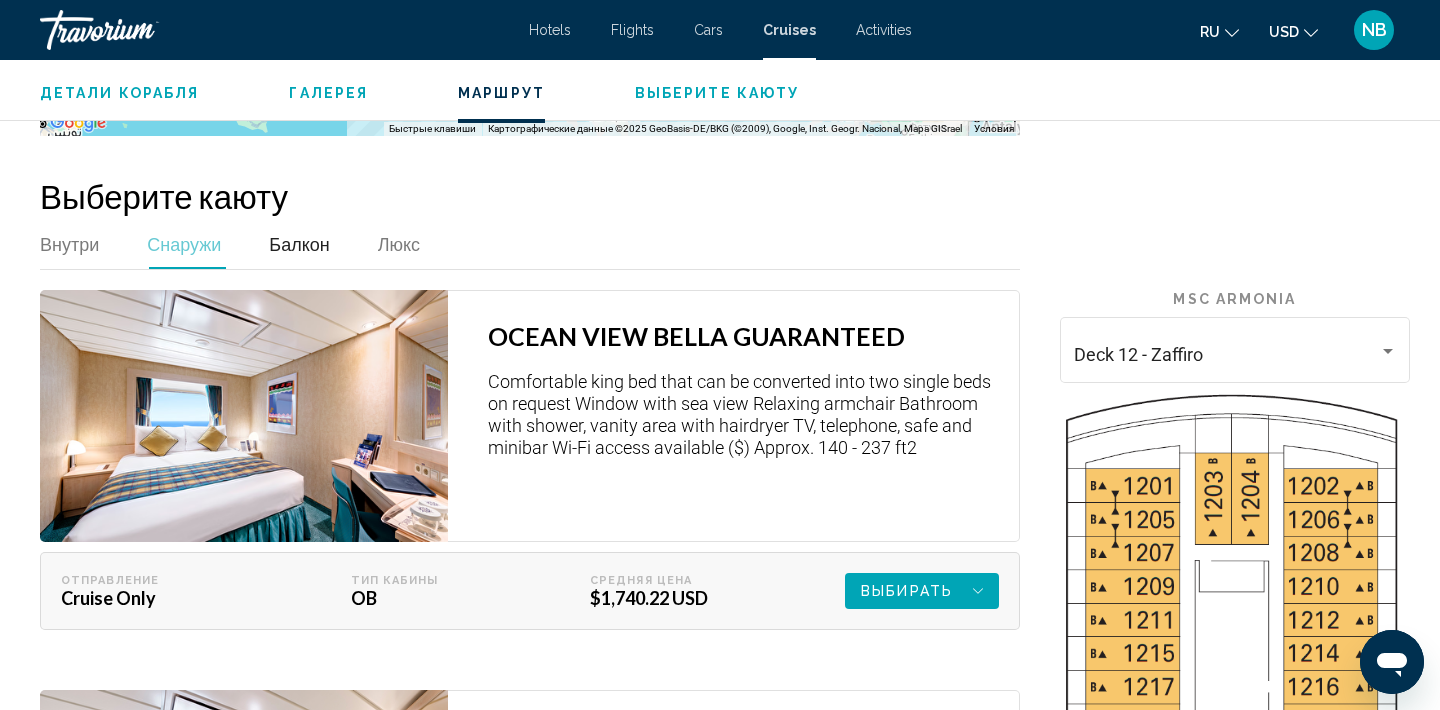 click on "Балкон" at bounding box center (299, 244) 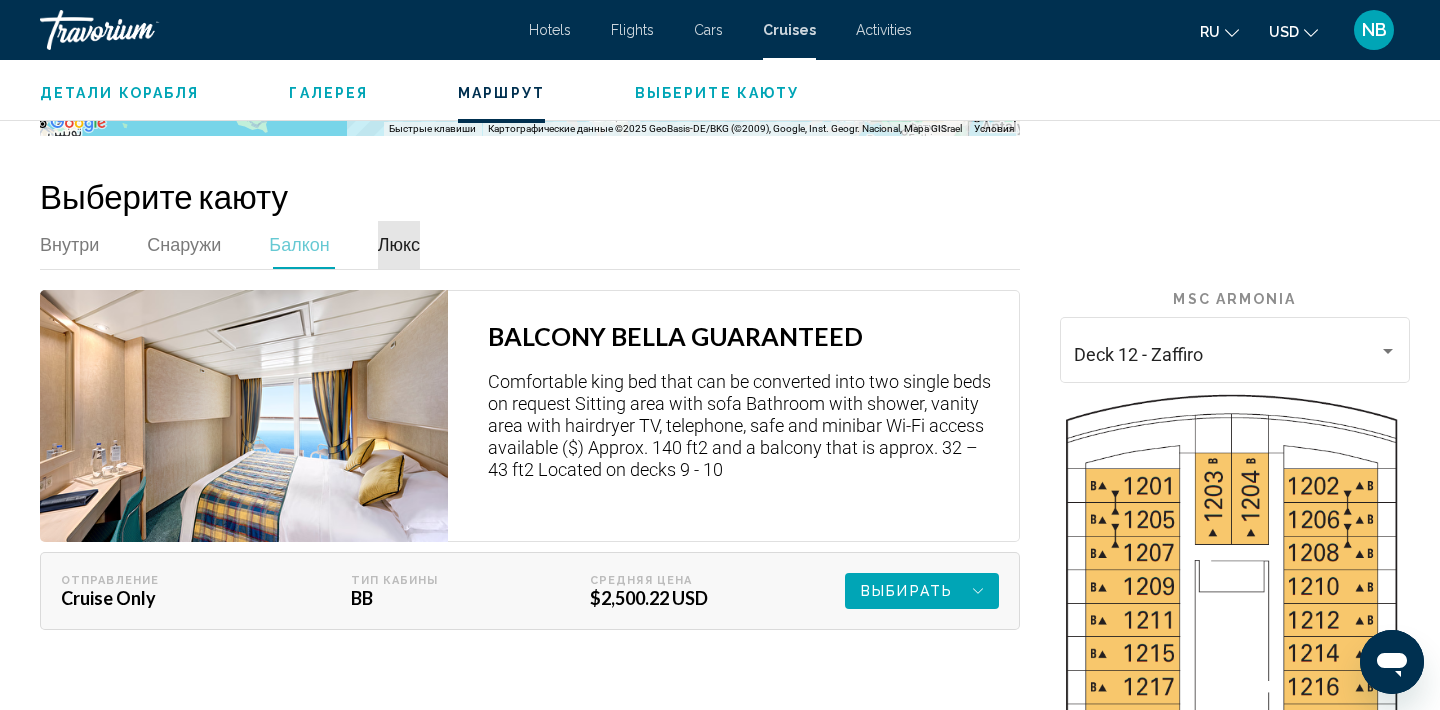 click on "Люкс" at bounding box center [399, 244] 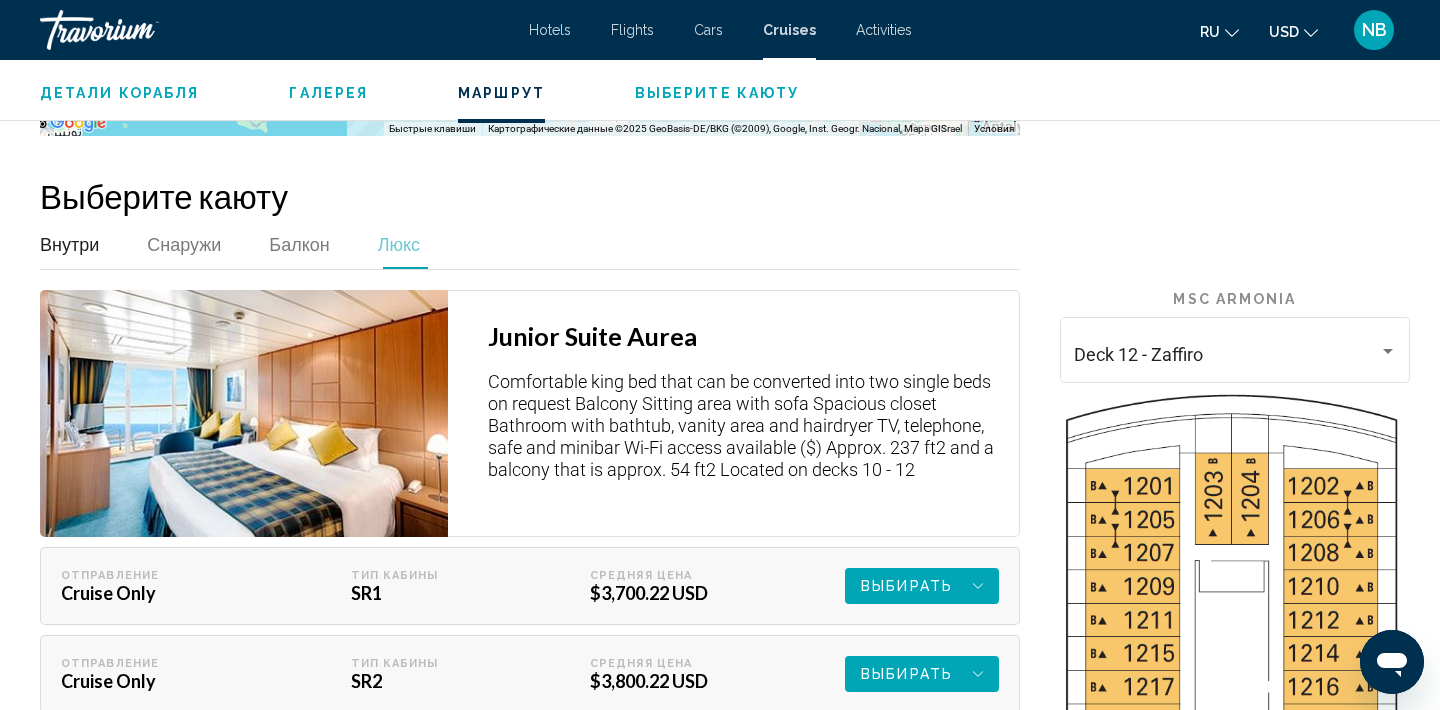 click on "Внутри" at bounding box center [69, 244] 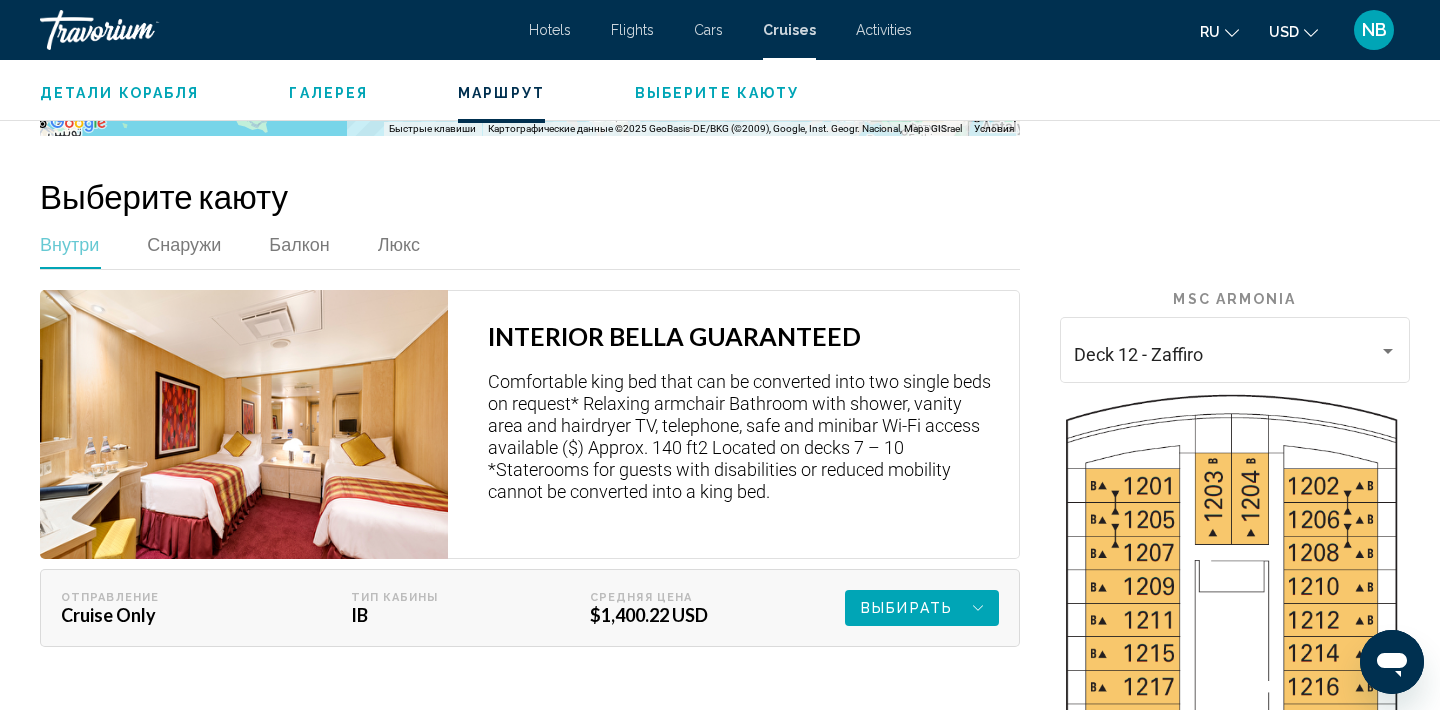 click on "Выбирать" at bounding box center [907, 608] 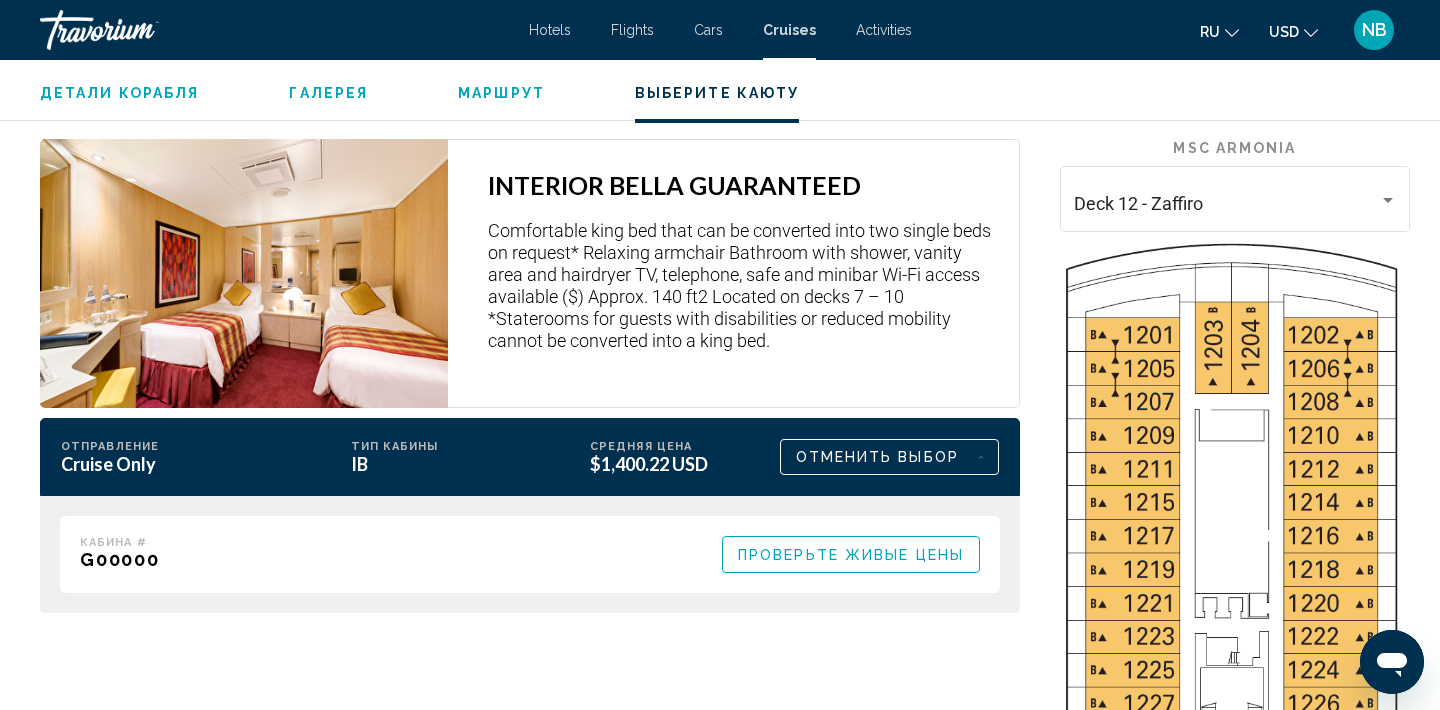 scroll, scrollTop: 3041, scrollLeft: 0, axis: vertical 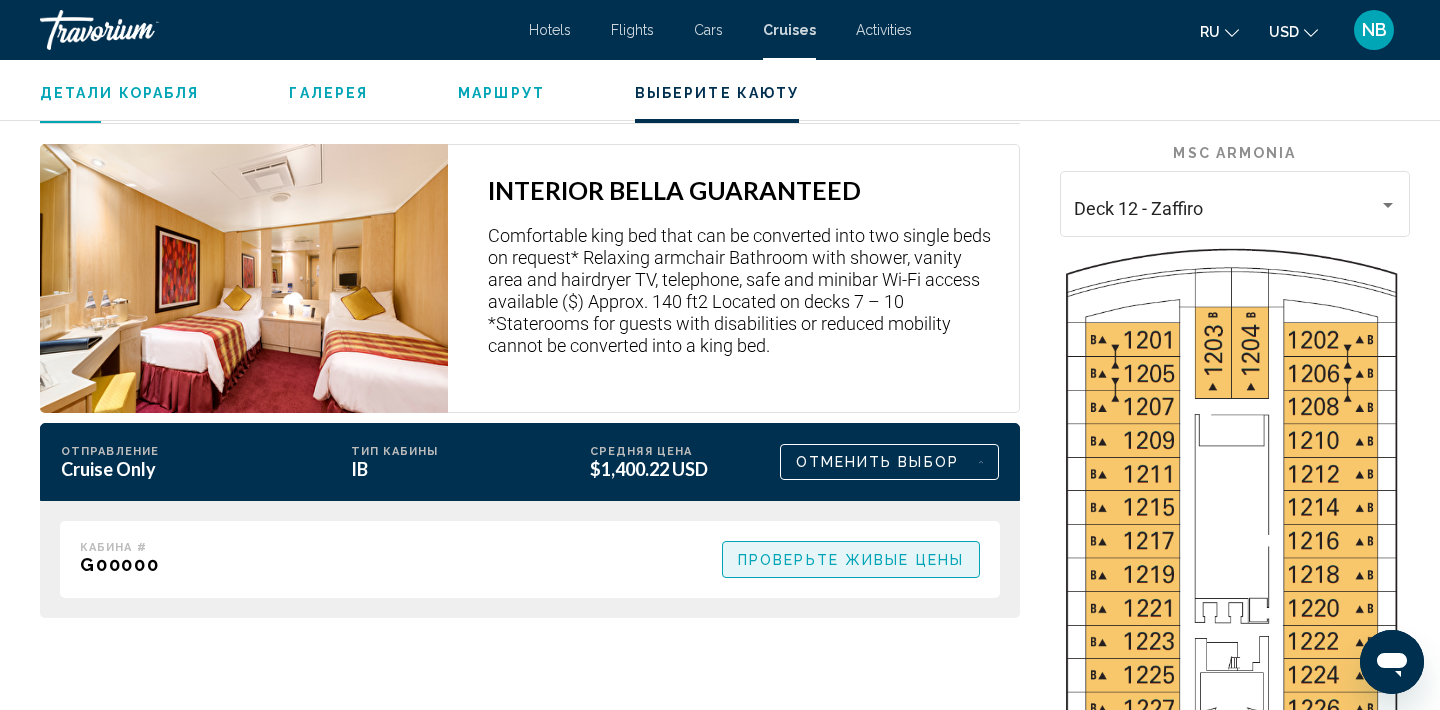 click on "Проверьте живые цены" at bounding box center [851, 559] 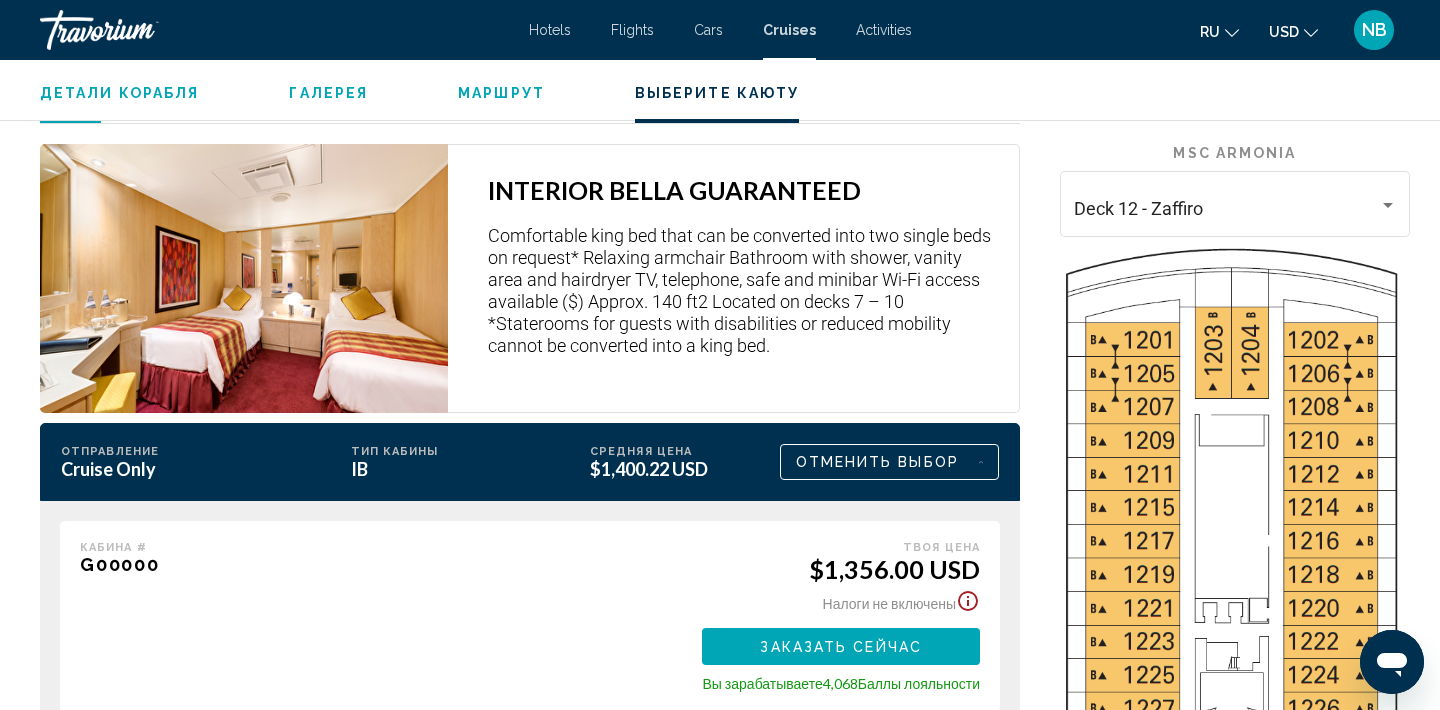 click on "Activities" at bounding box center (884, 30) 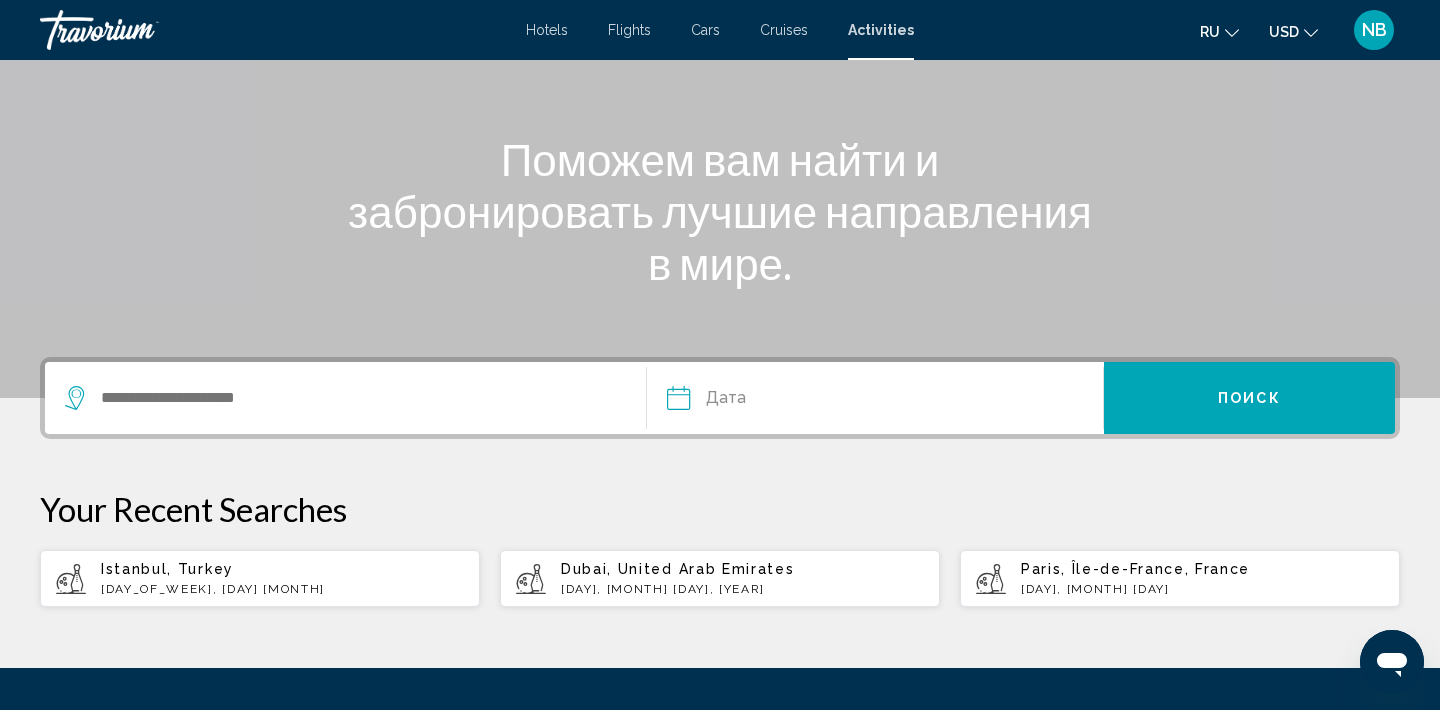scroll, scrollTop: 0, scrollLeft: 0, axis: both 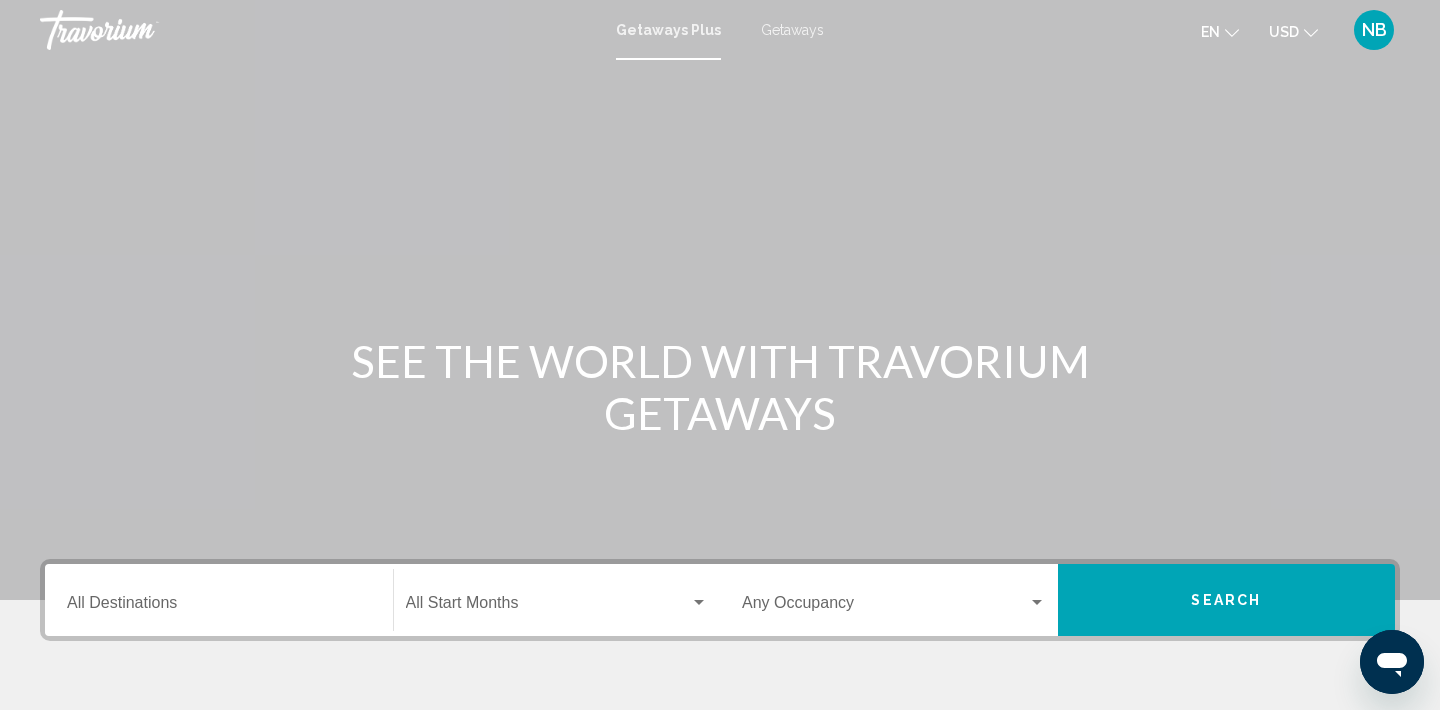 click on "Getaways" at bounding box center [792, 30] 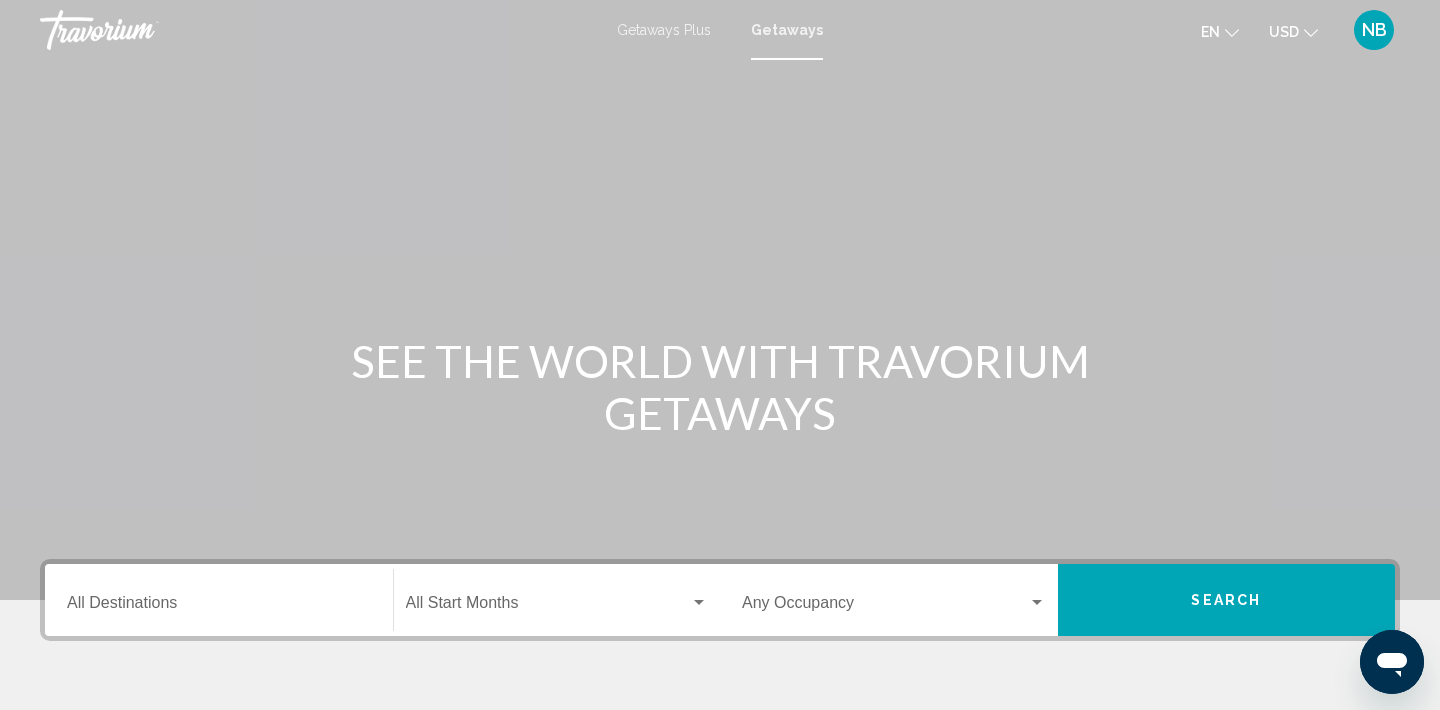 click on "Destination All Destinations" at bounding box center [219, 607] 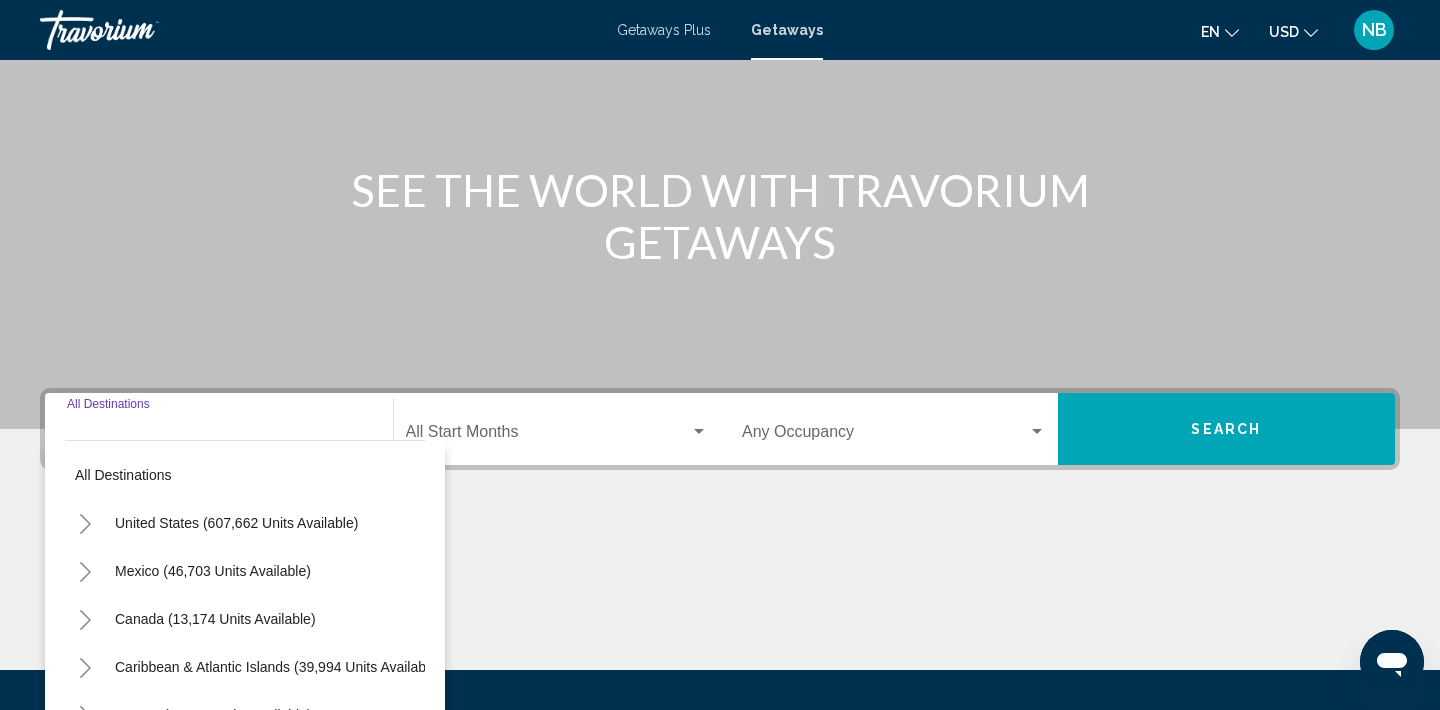 scroll, scrollTop: 376, scrollLeft: 0, axis: vertical 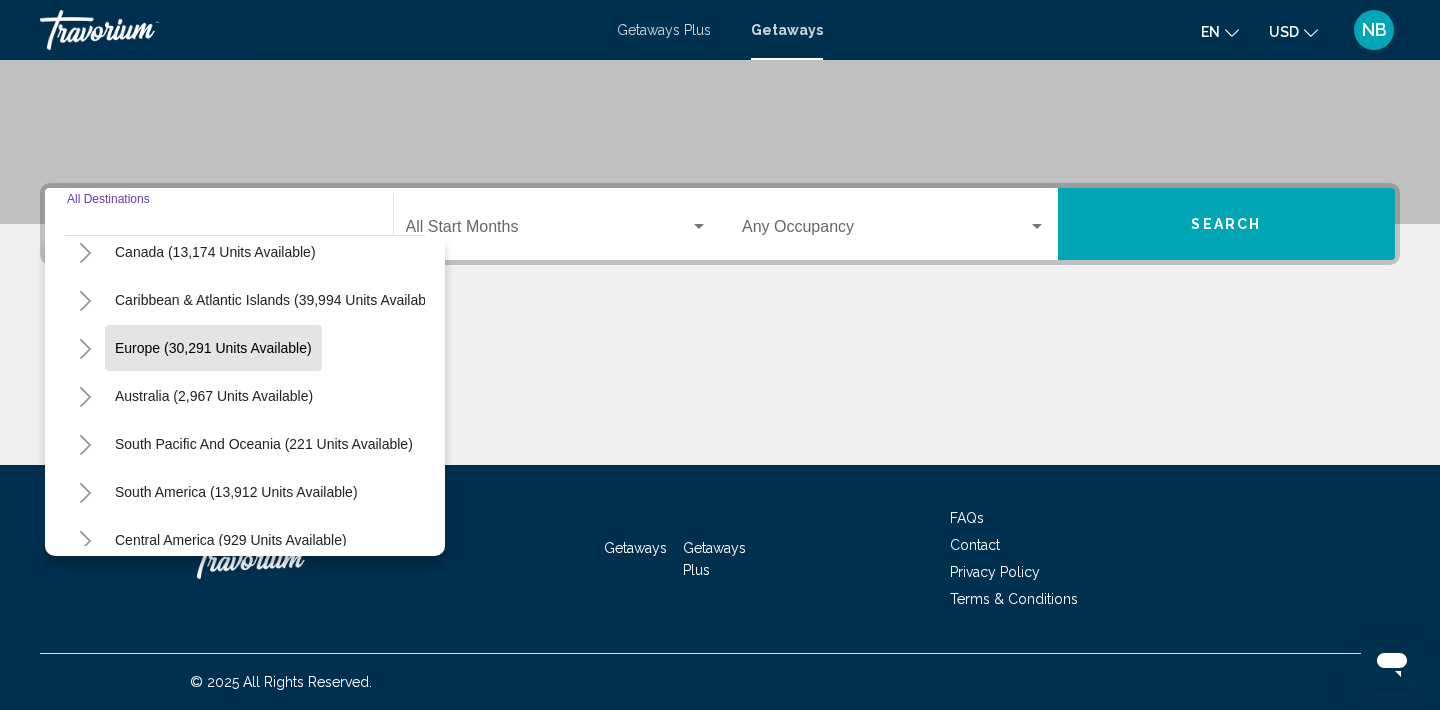 click on "Europe (30,291 units available)" at bounding box center (214, 396) 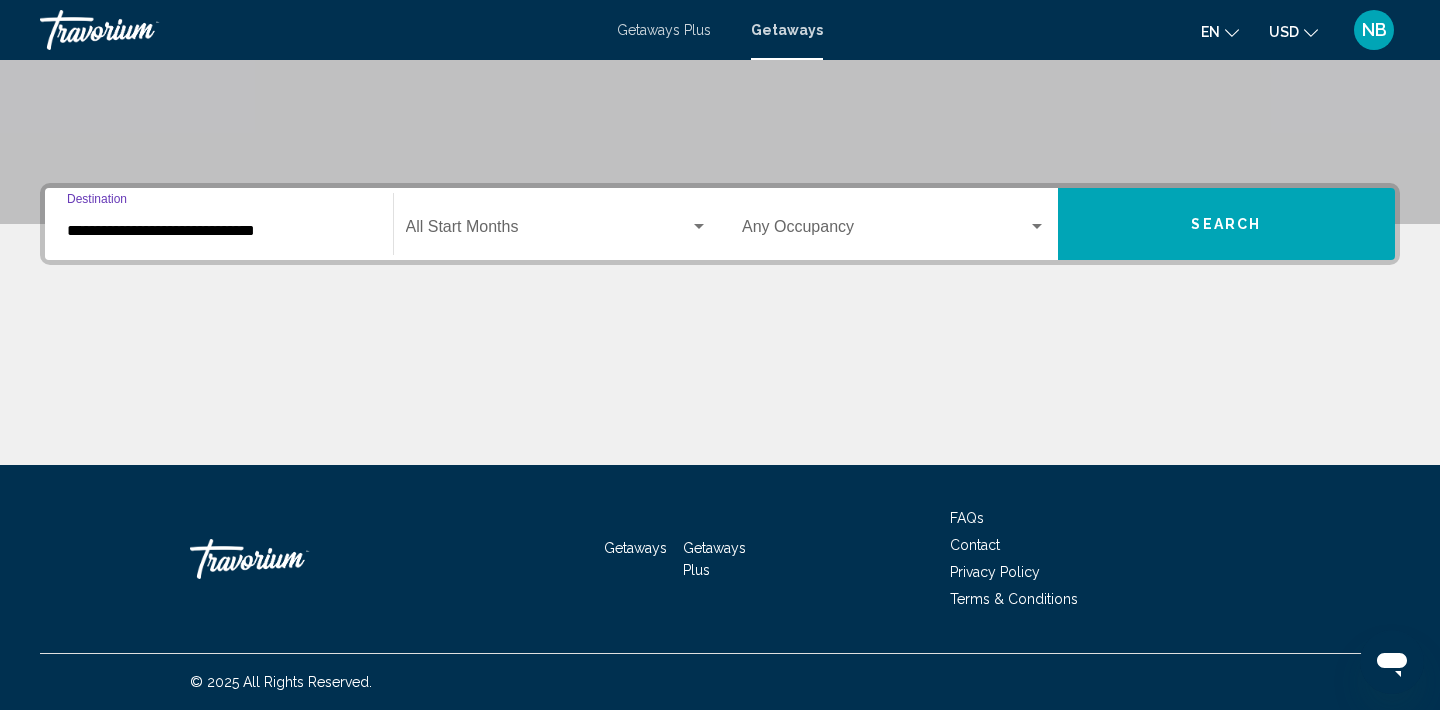 click at bounding box center (548, 231) 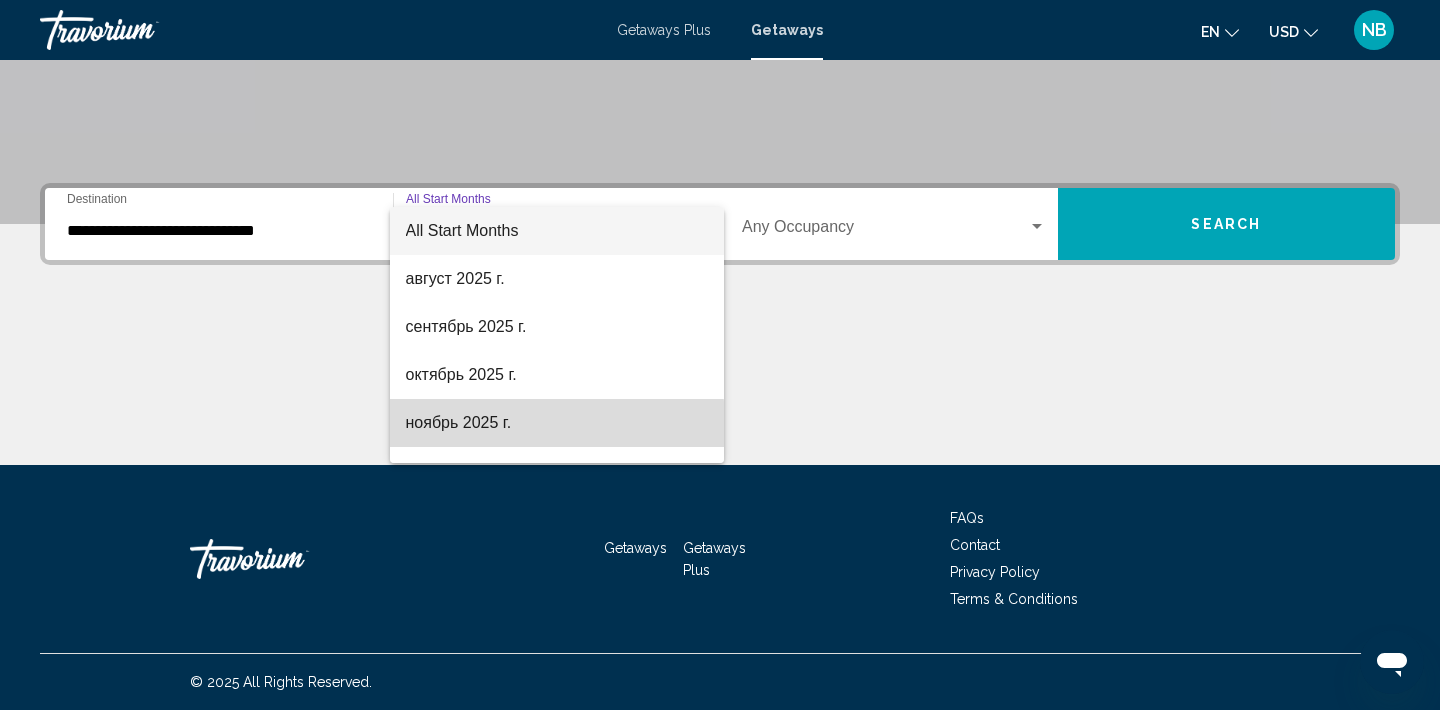 click on "ноябрь 2025 г." at bounding box center [557, 423] 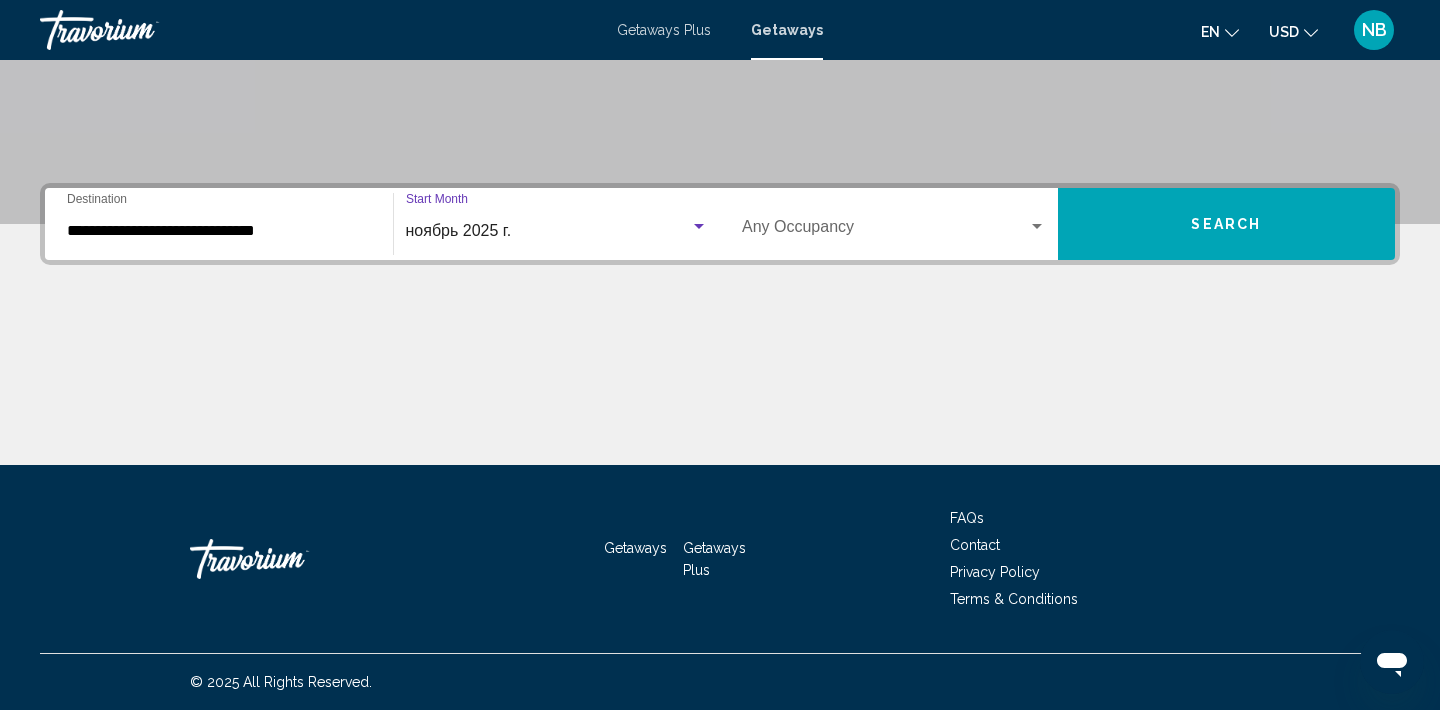 click on "Occupancy Any Occupancy" at bounding box center (894, 224) 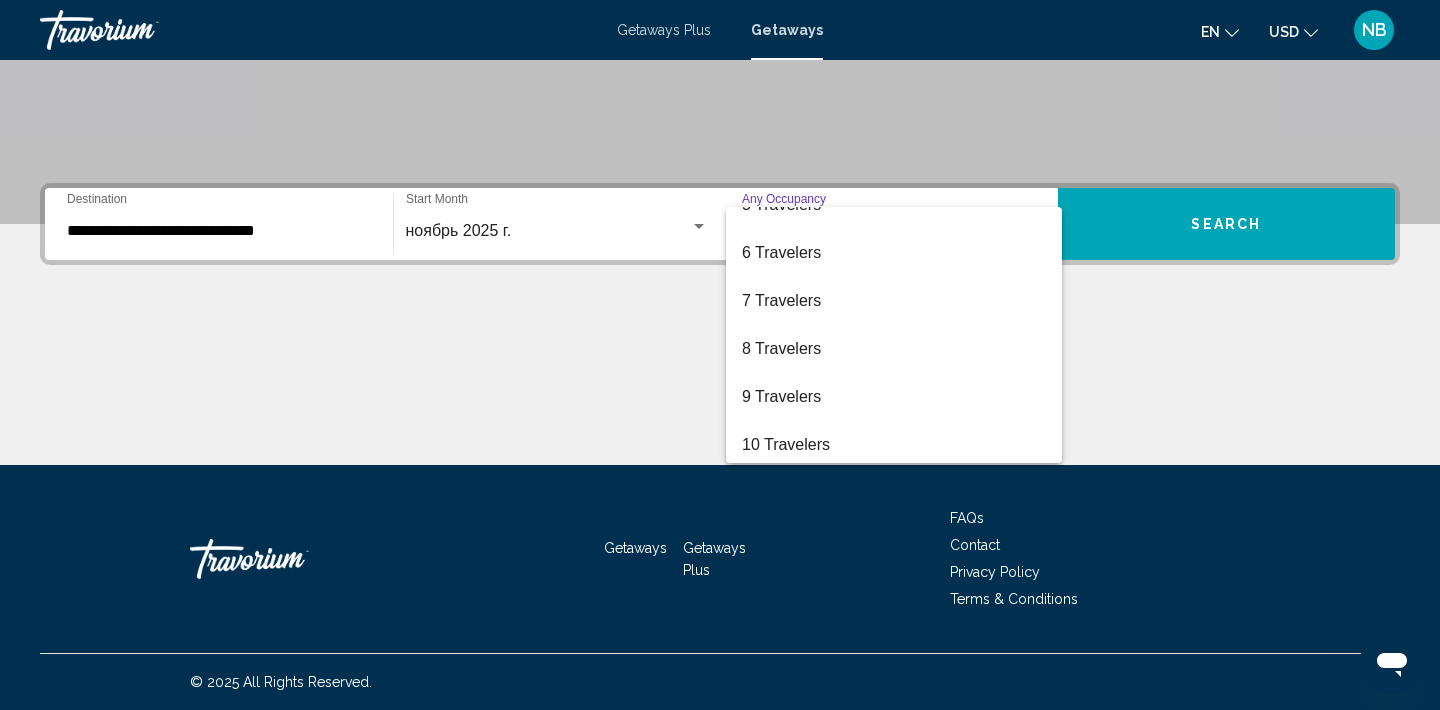 scroll, scrollTop: 224, scrollLeft: 0, axis: vertical 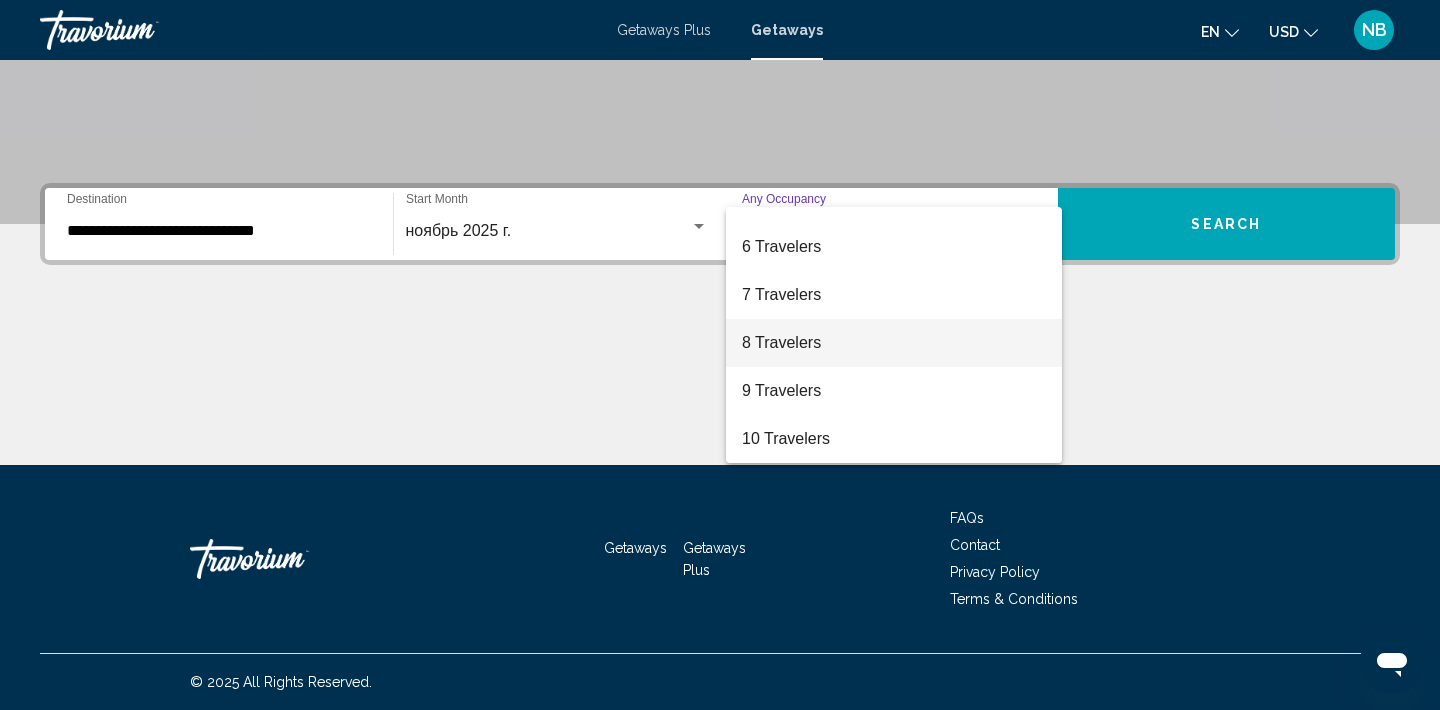 click on "8 Travelers" at bounding box center (894, 343) 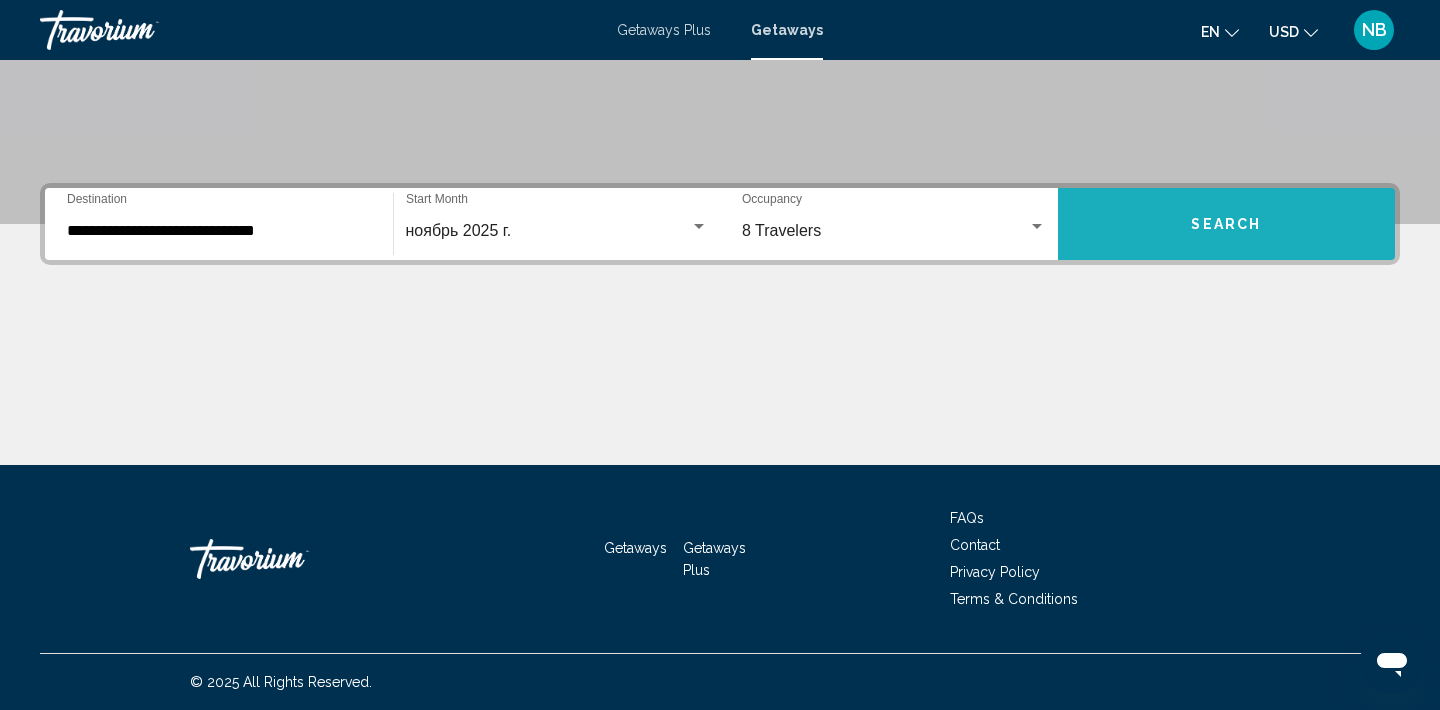 click on "Search" at bounding box center [1226, 225] 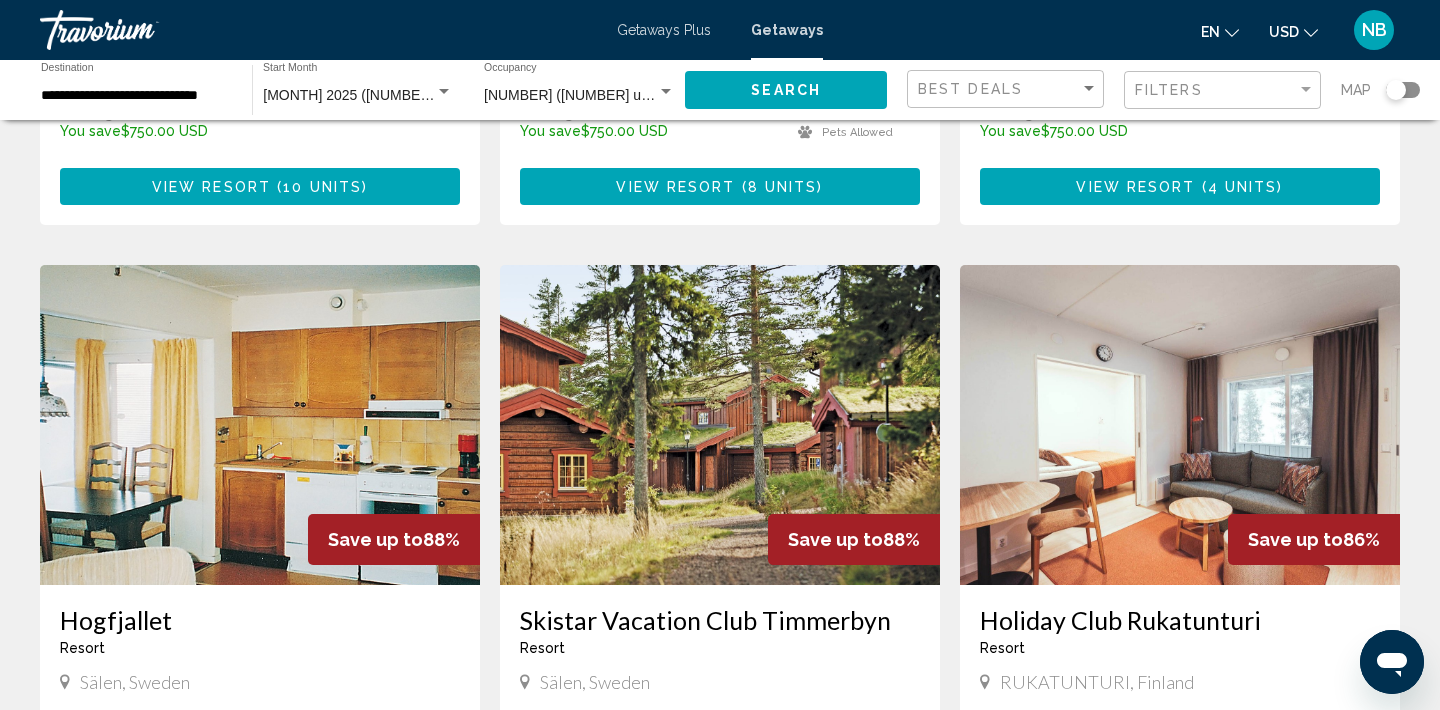 scroll, scrollTop: 620, scrollLeft: 0, axis: vertical 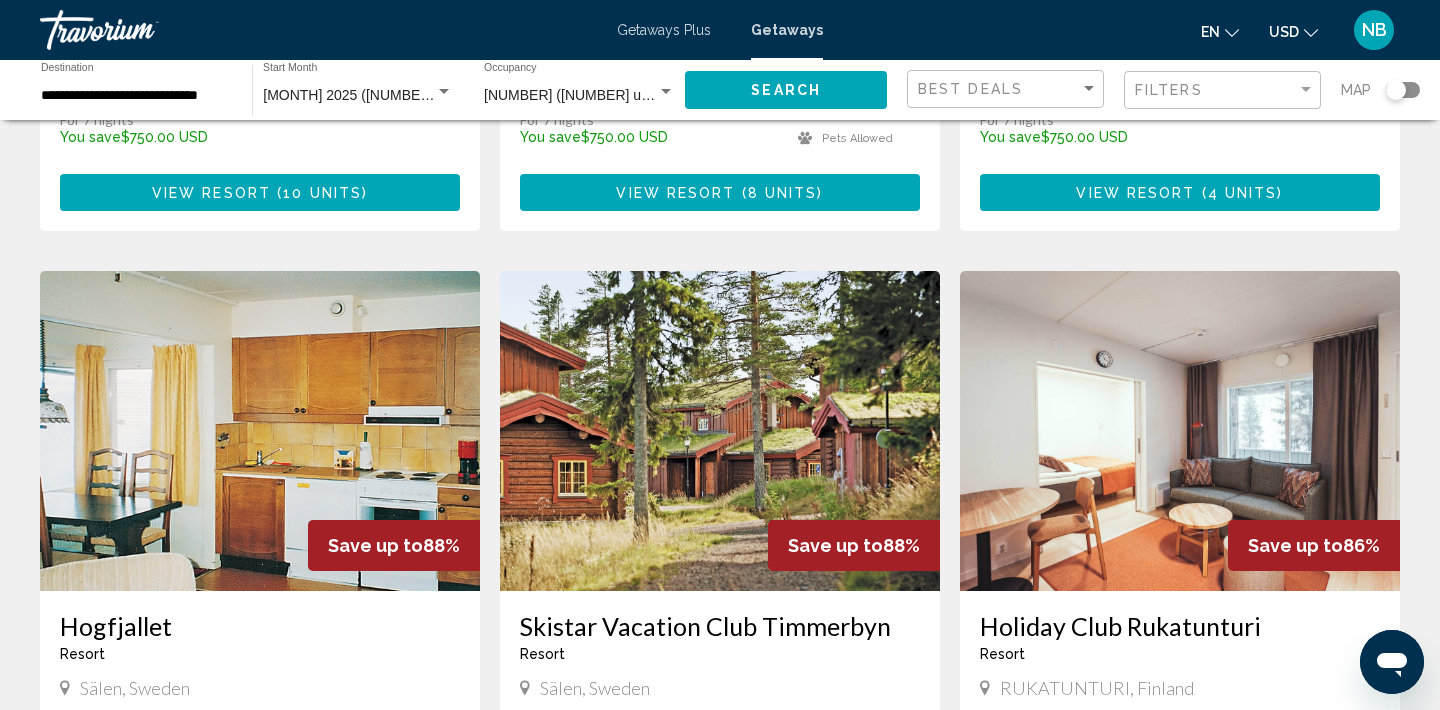 click at bounding box center (720, 431) 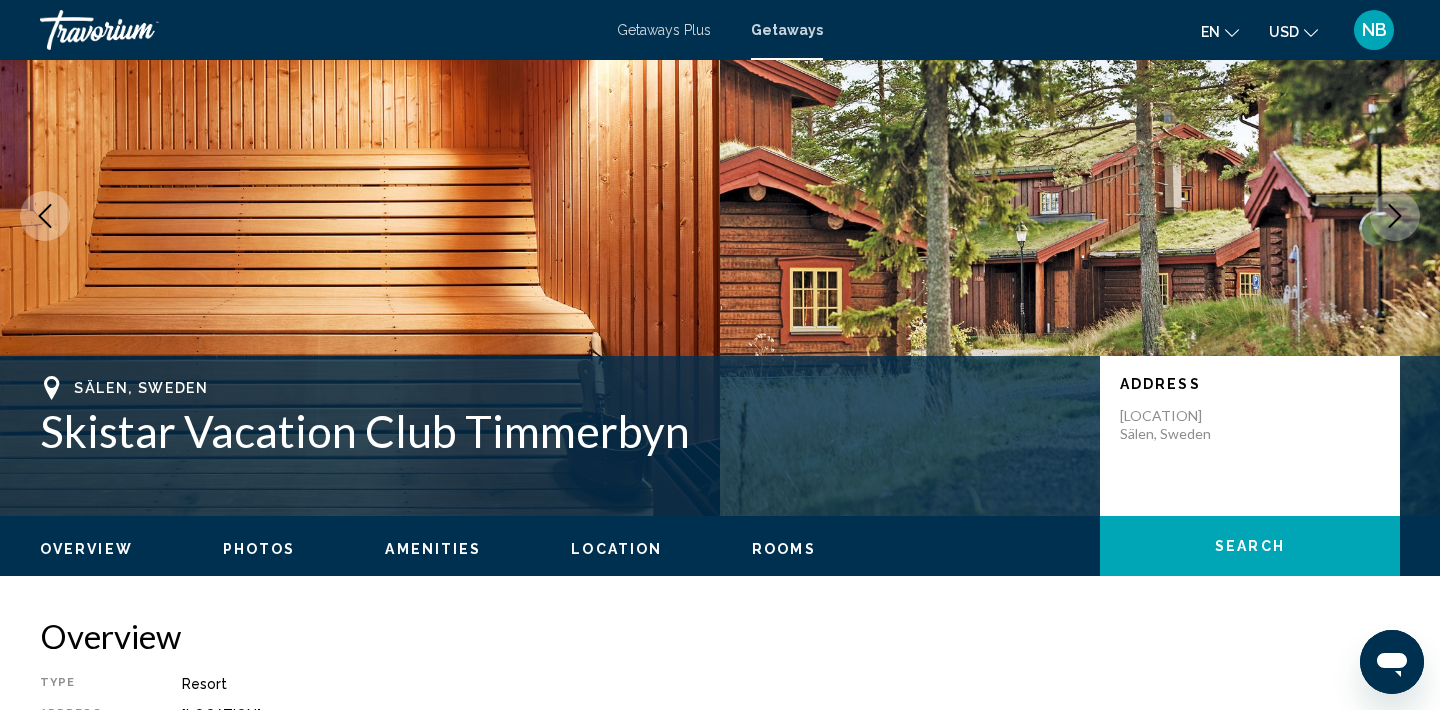 scroll, scrollTop: 0, scrollLeft: 0, axis: both 